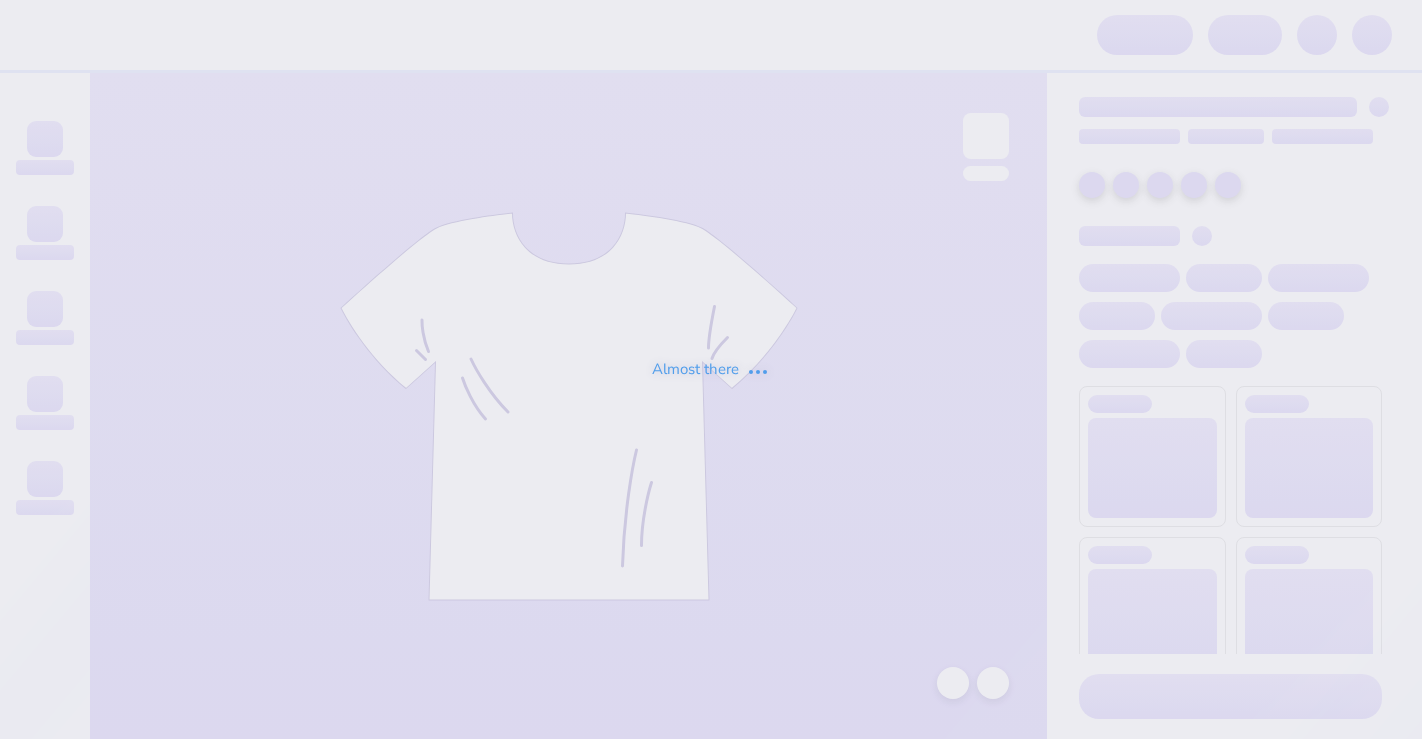 scroll, scrollTop: 0, scrollLeft: 0, axis: both 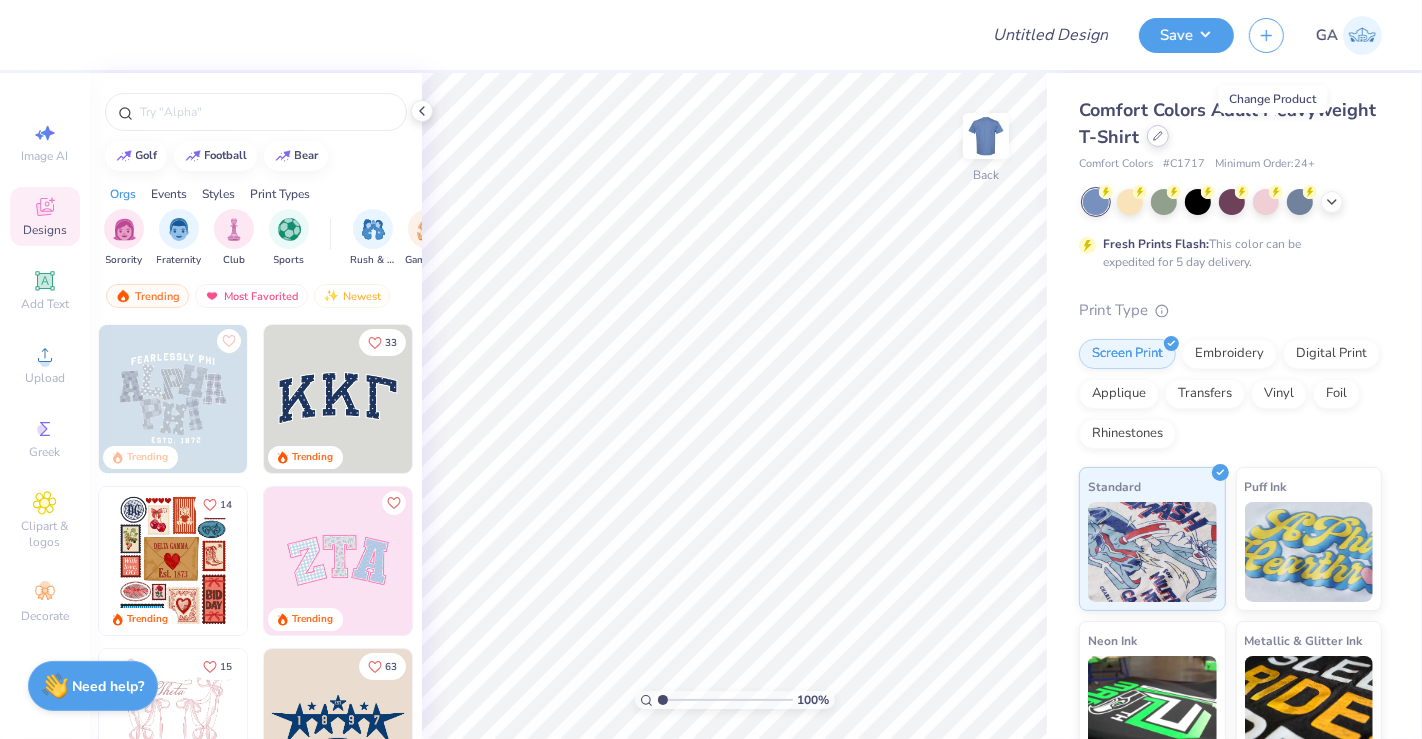 click 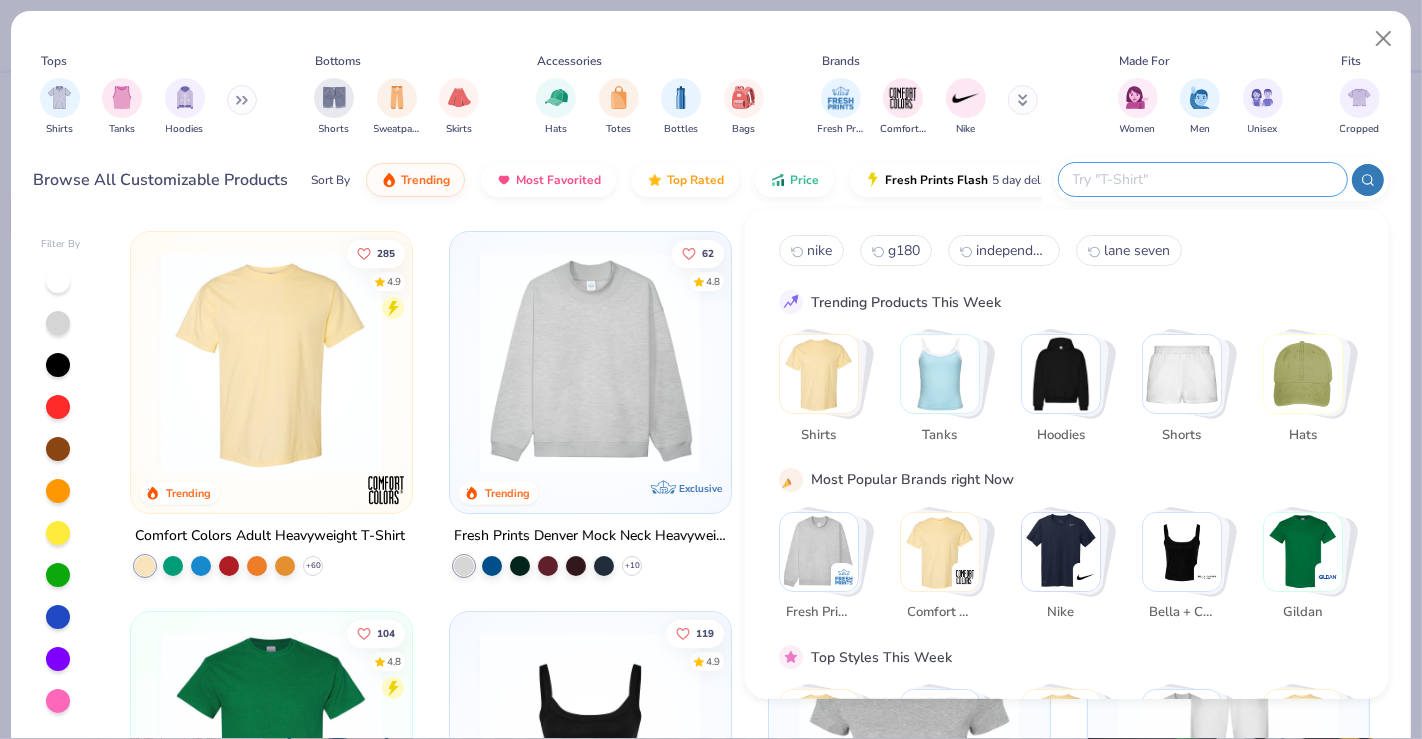 click at bounding box center [1202, 179] 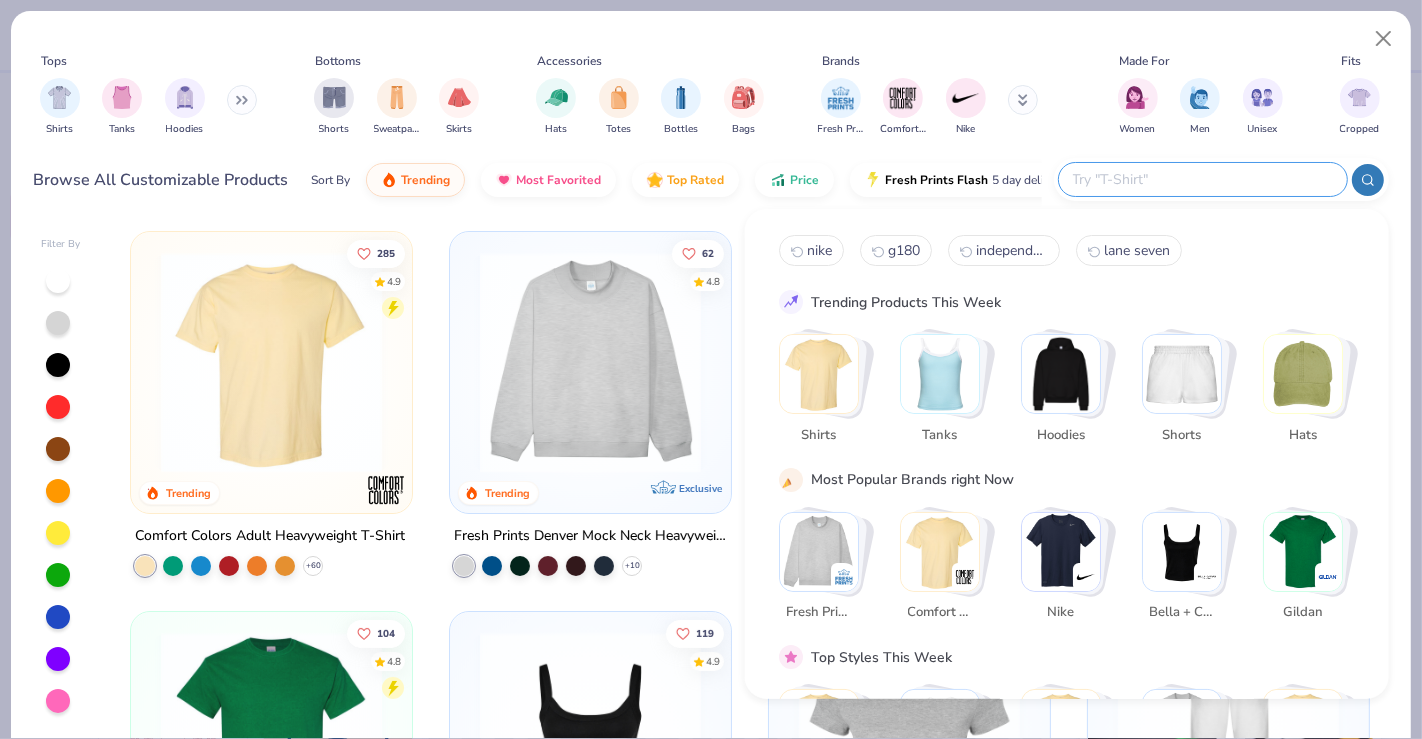 paste on "NKDX6716" 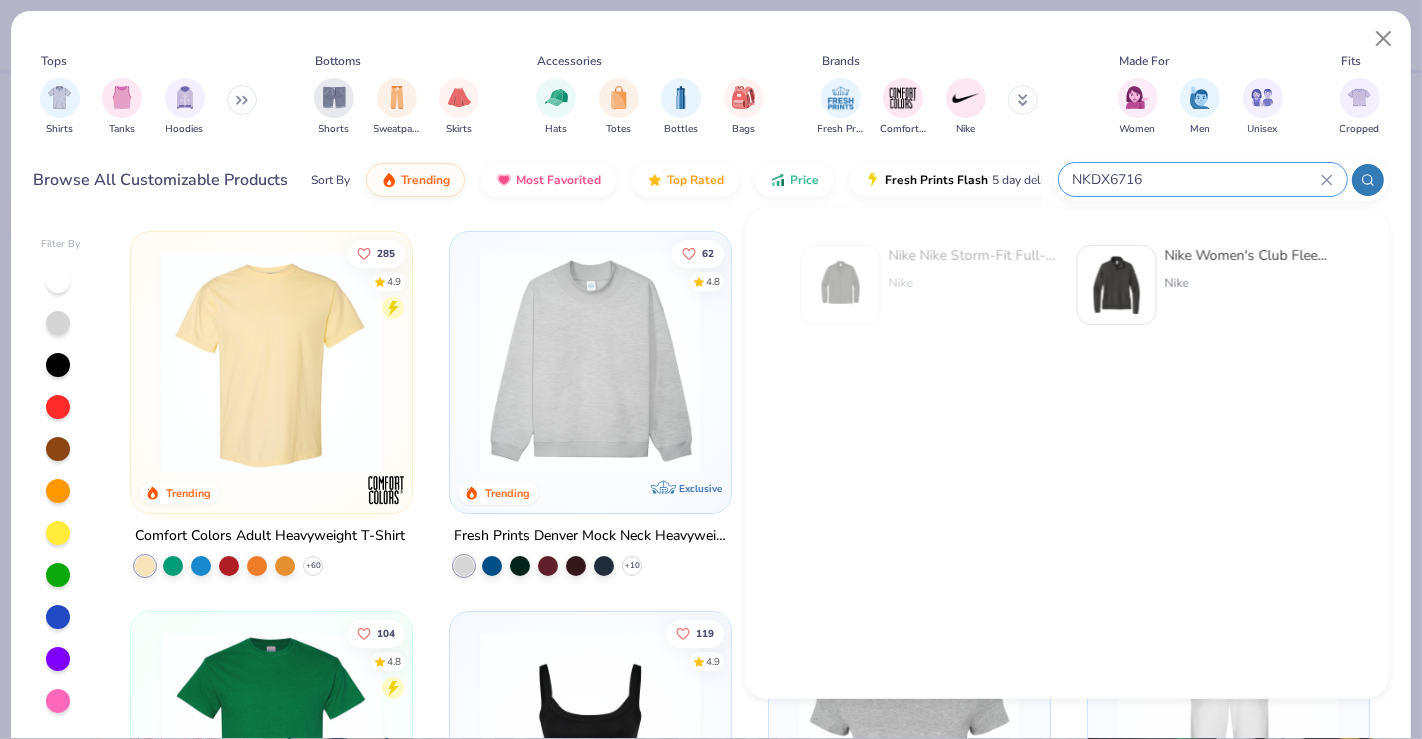 type on "NKDX6716" 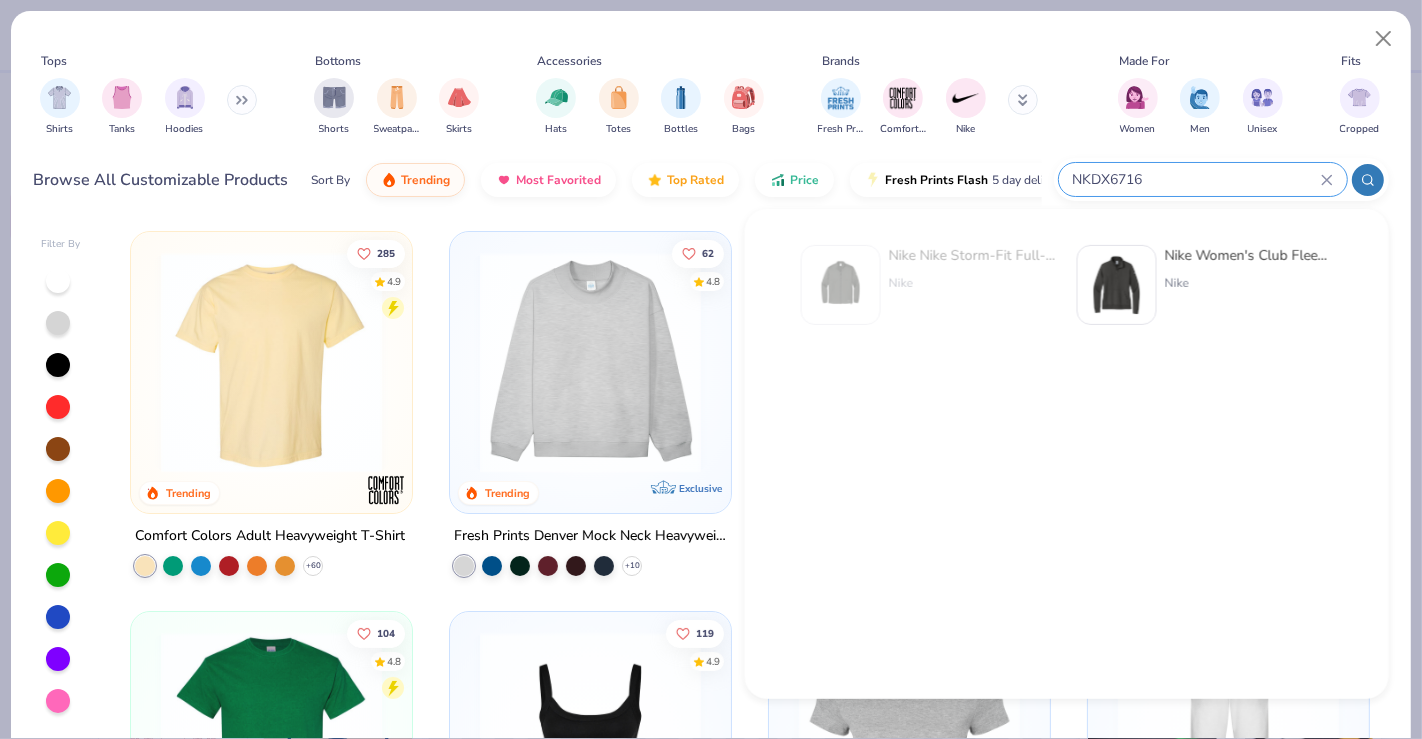 click on "Nike Women's Club Fleece Sleeve Swoosh 1/2-Zip Nike" at bounding box center [1205, 285] 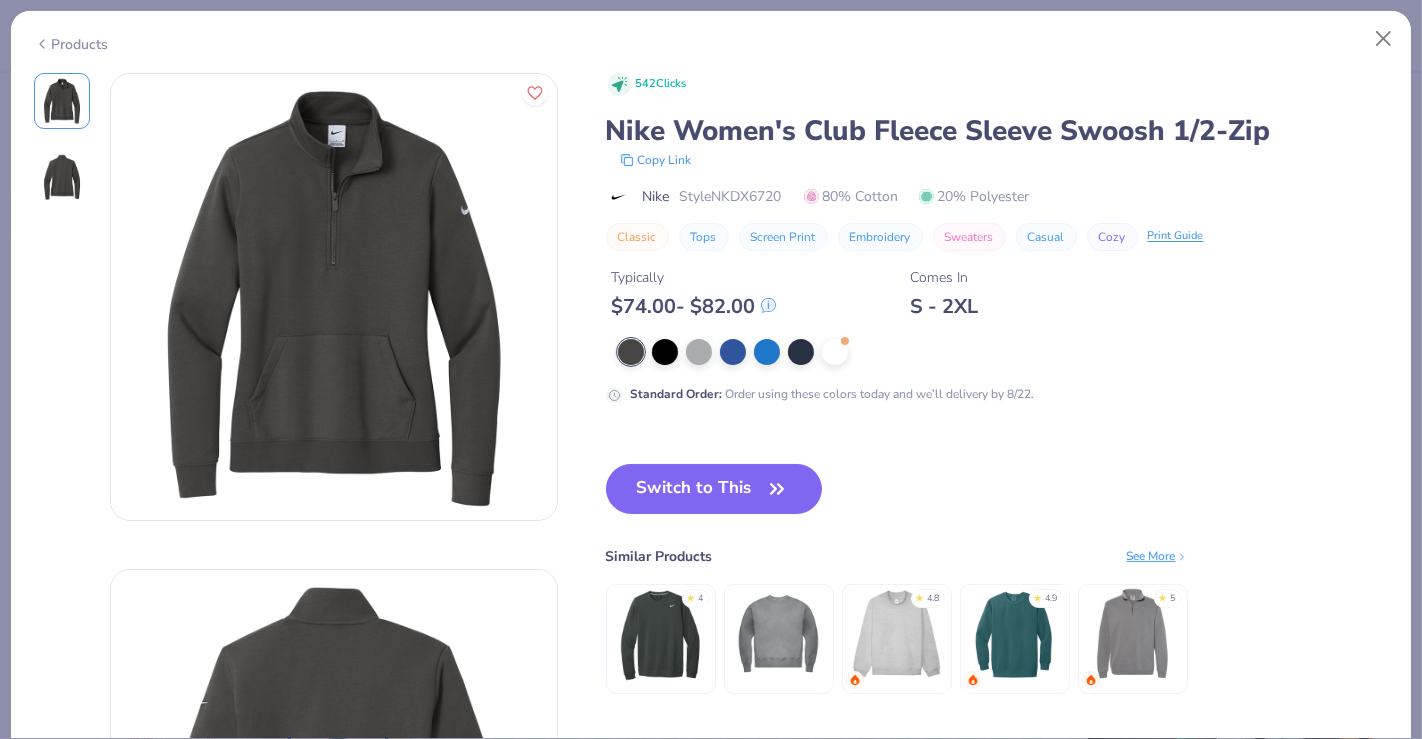 click on "Products" at bounding box center (71, 44) 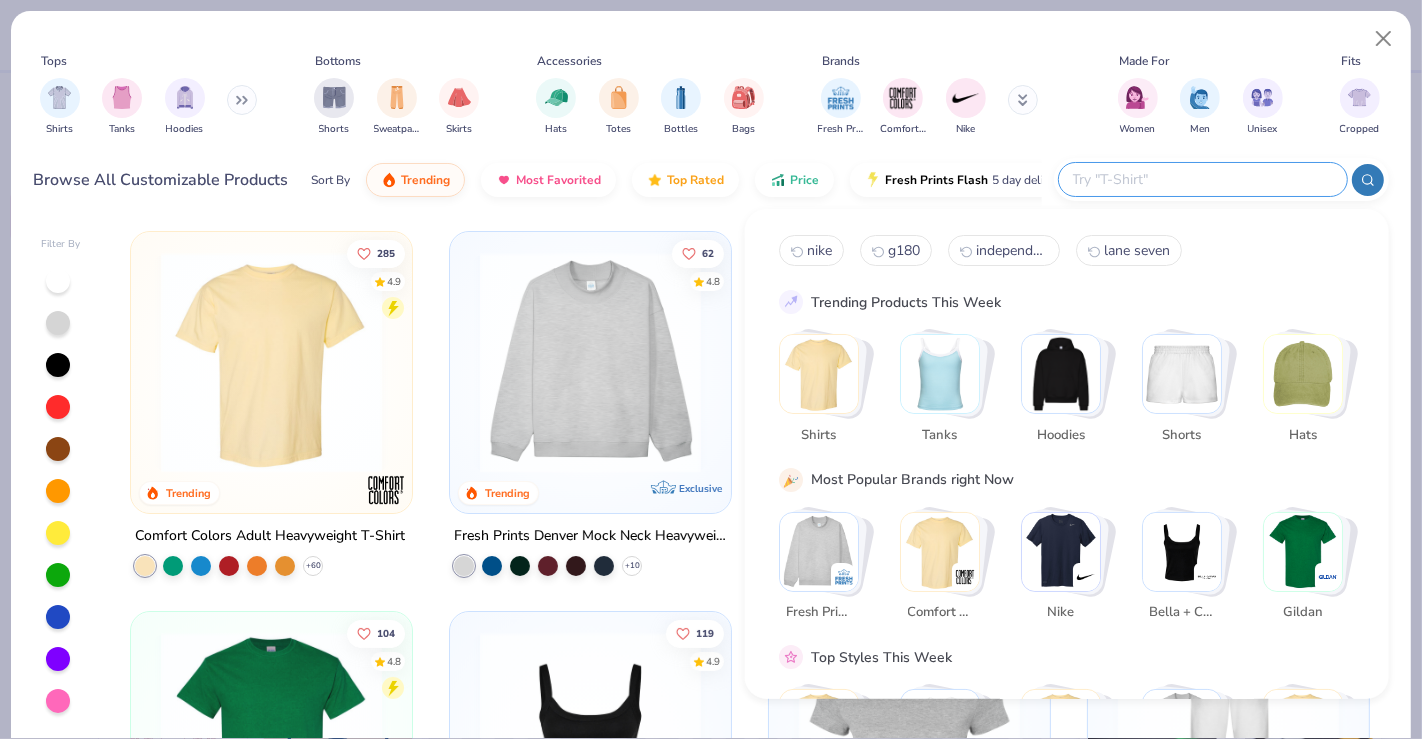 click at bounding box center [1202, 179] 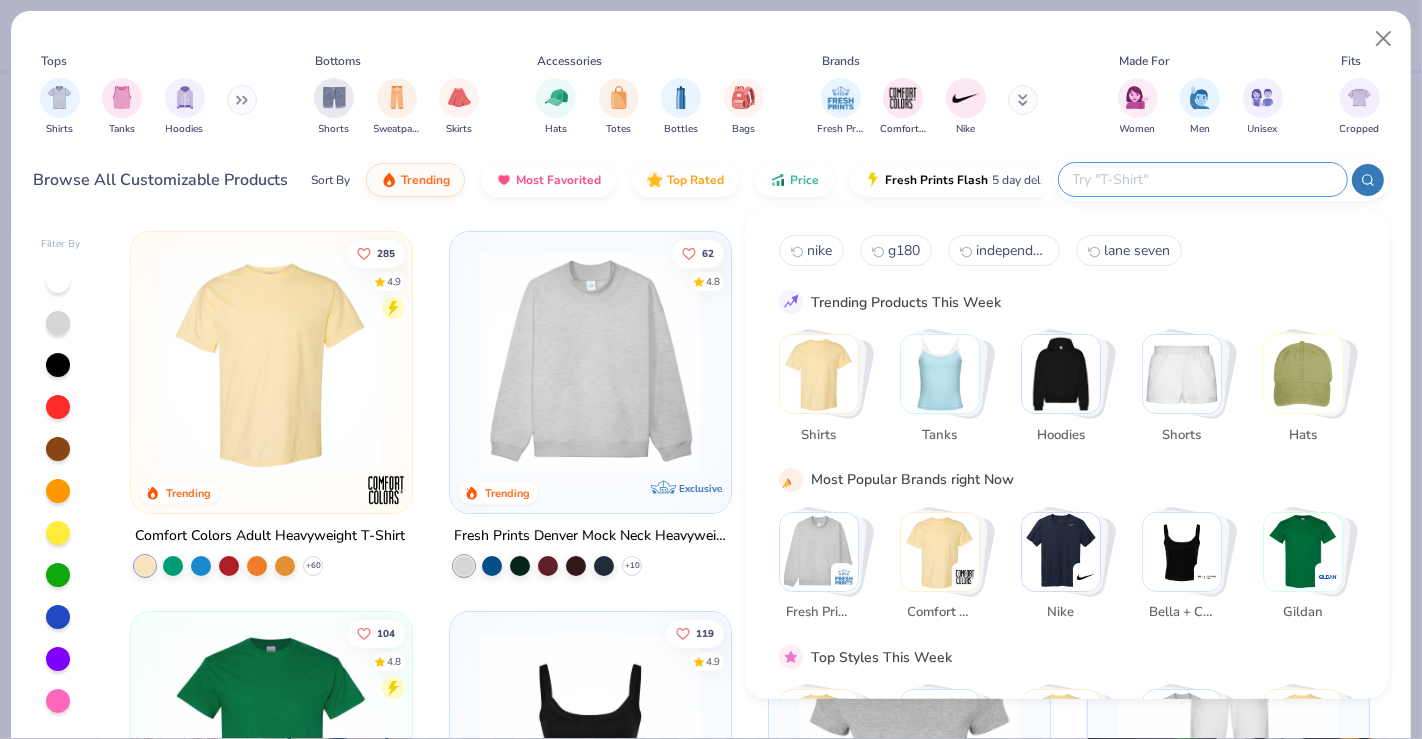 paste on "NKDX6716" 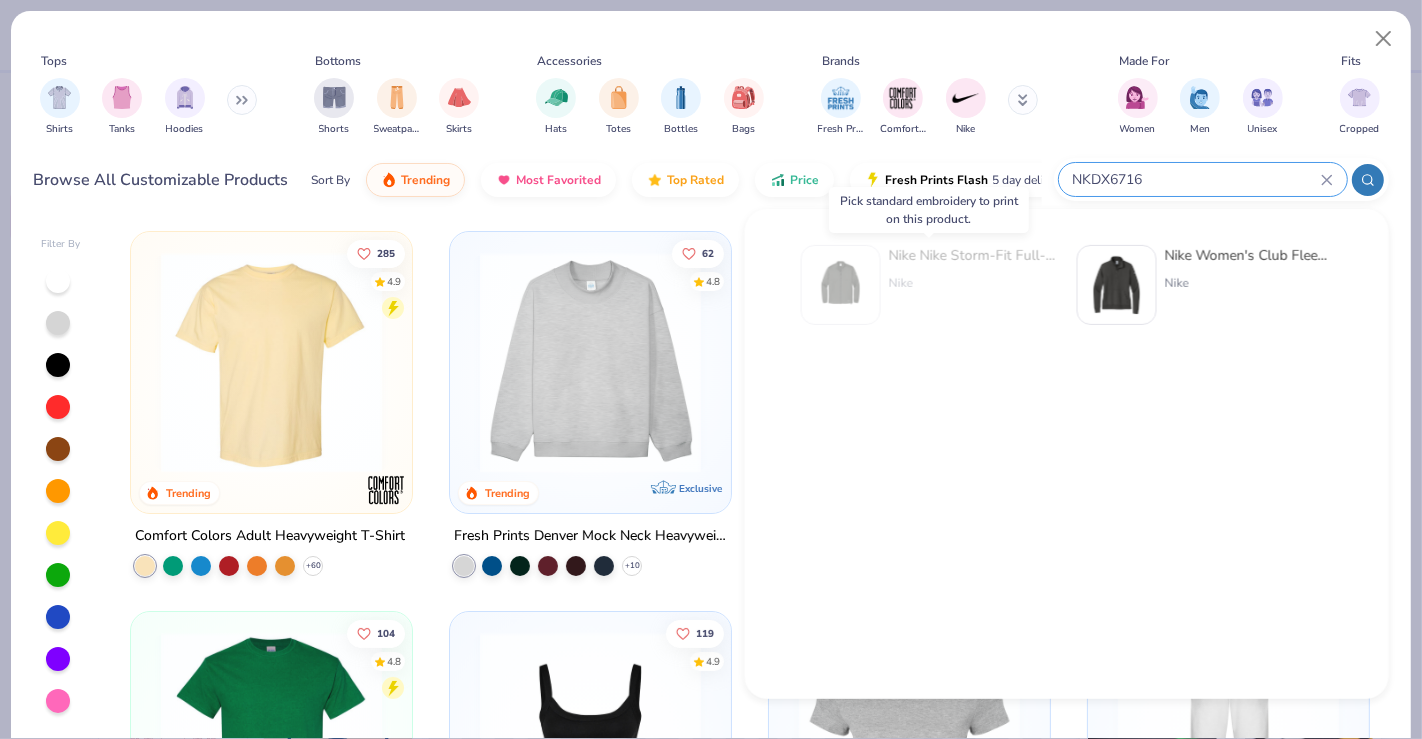 type on "NKDX6716" 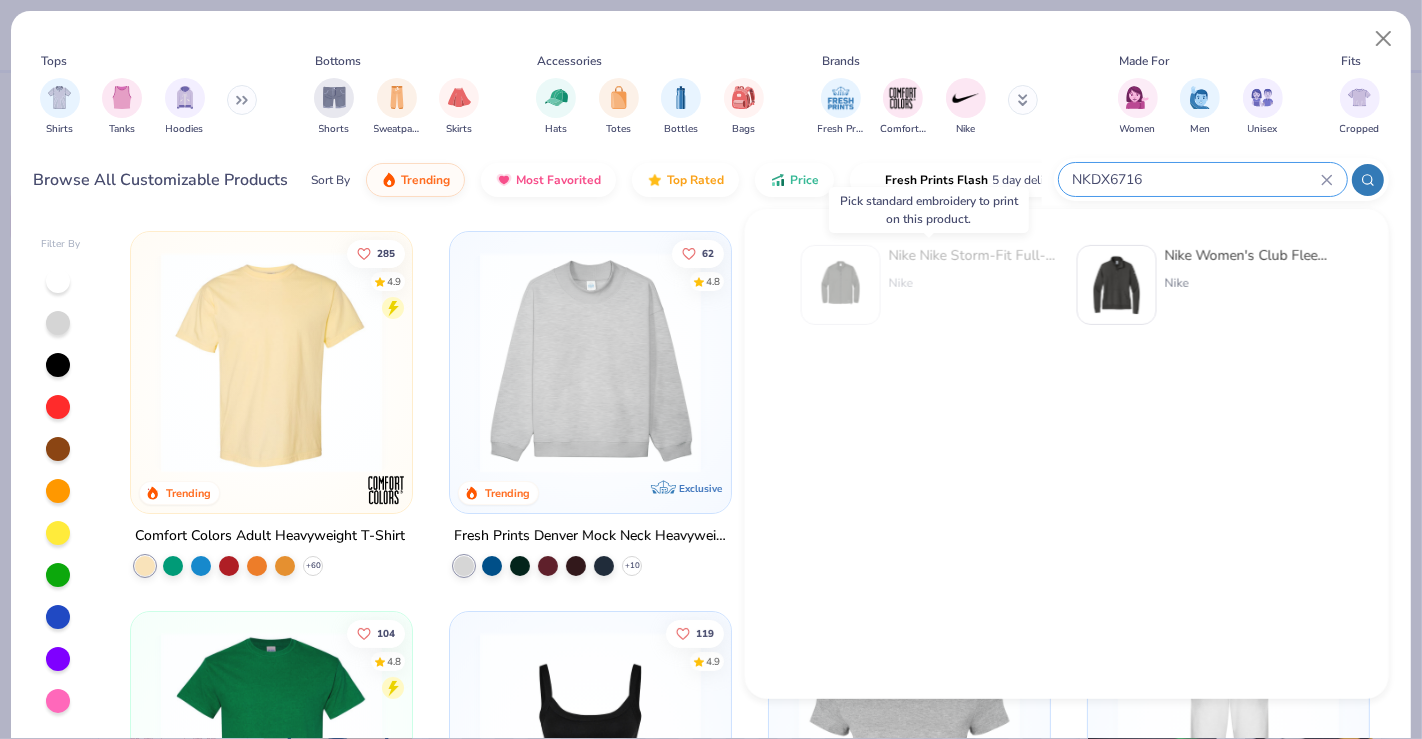 click on "Nike Nike Storm-Fit Full-Zip Jacket" at bounding box center [973, 255] 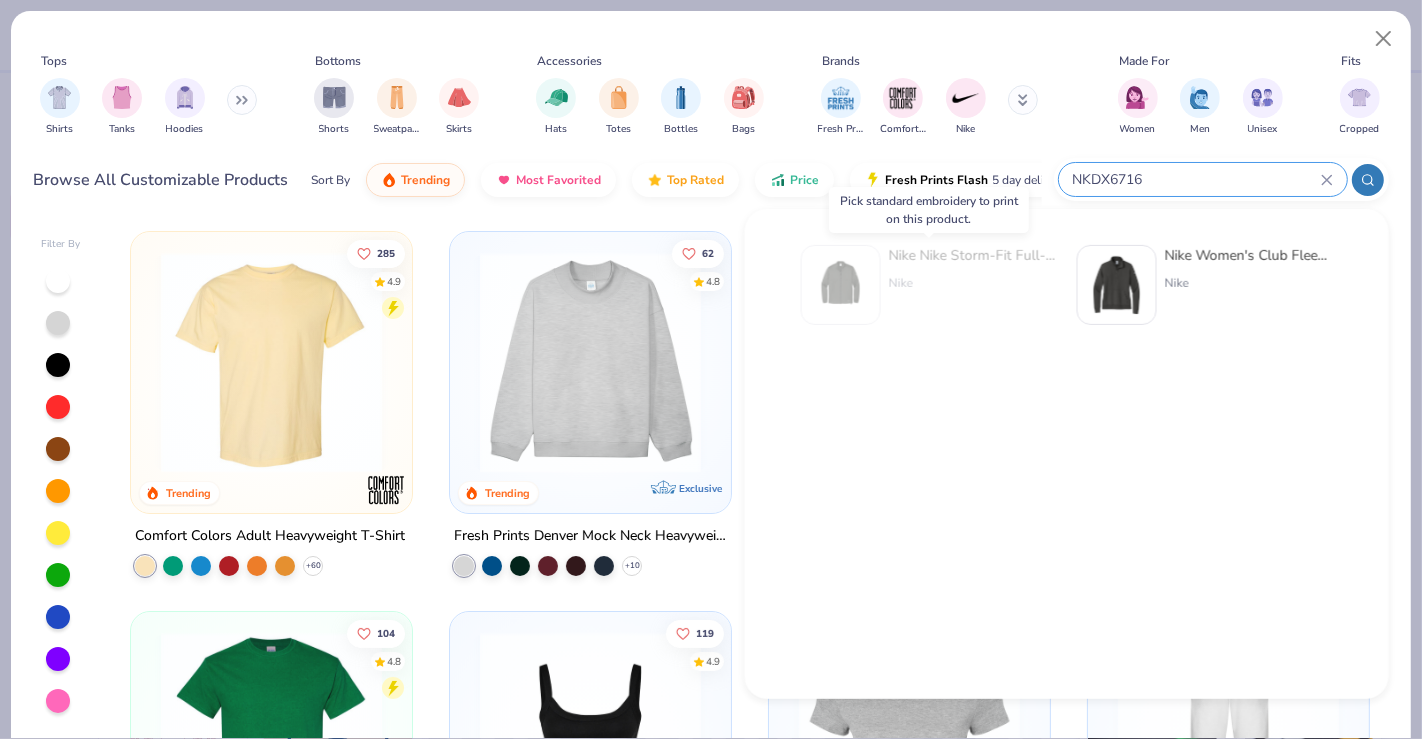 click on "Nike Nike Storm-Fit Full-Zip Jacket" at bounding box center [973, 255] 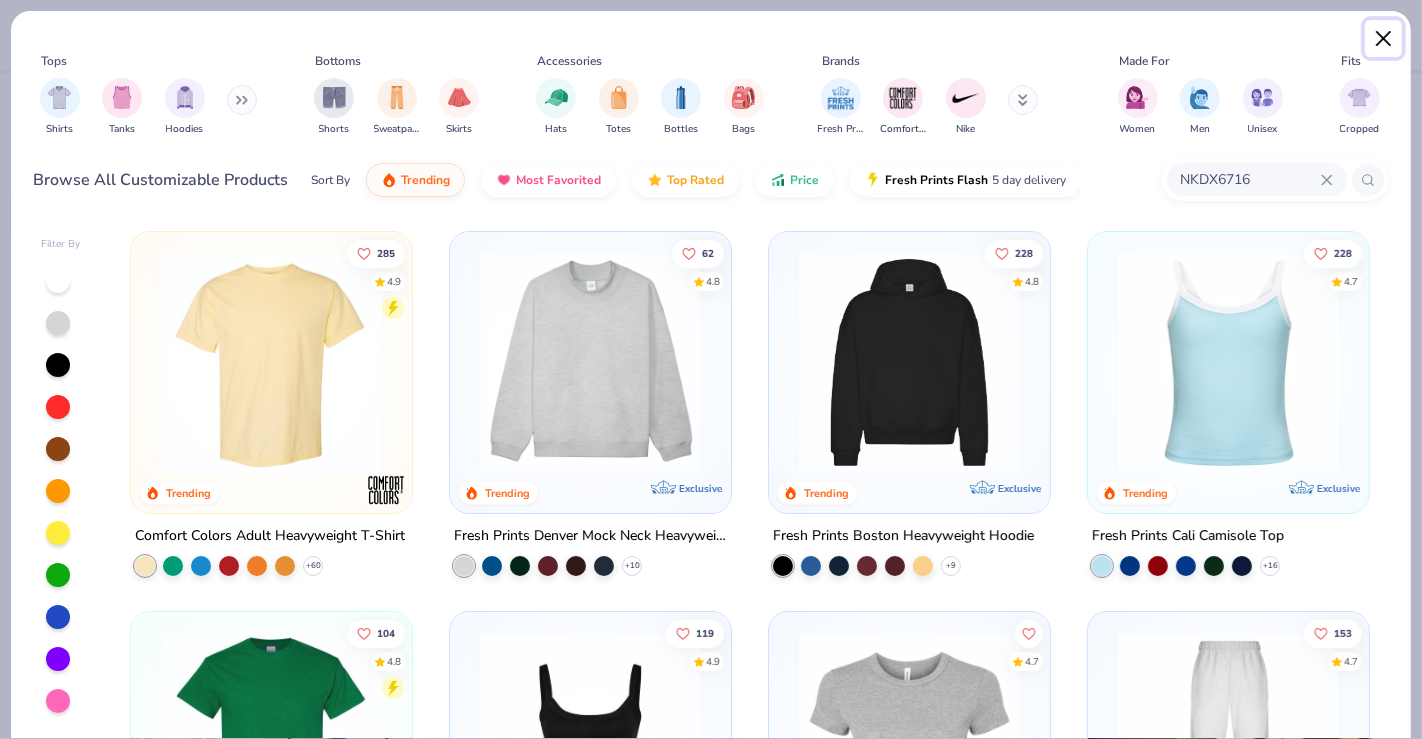 click at bounding box center [1384, 39] 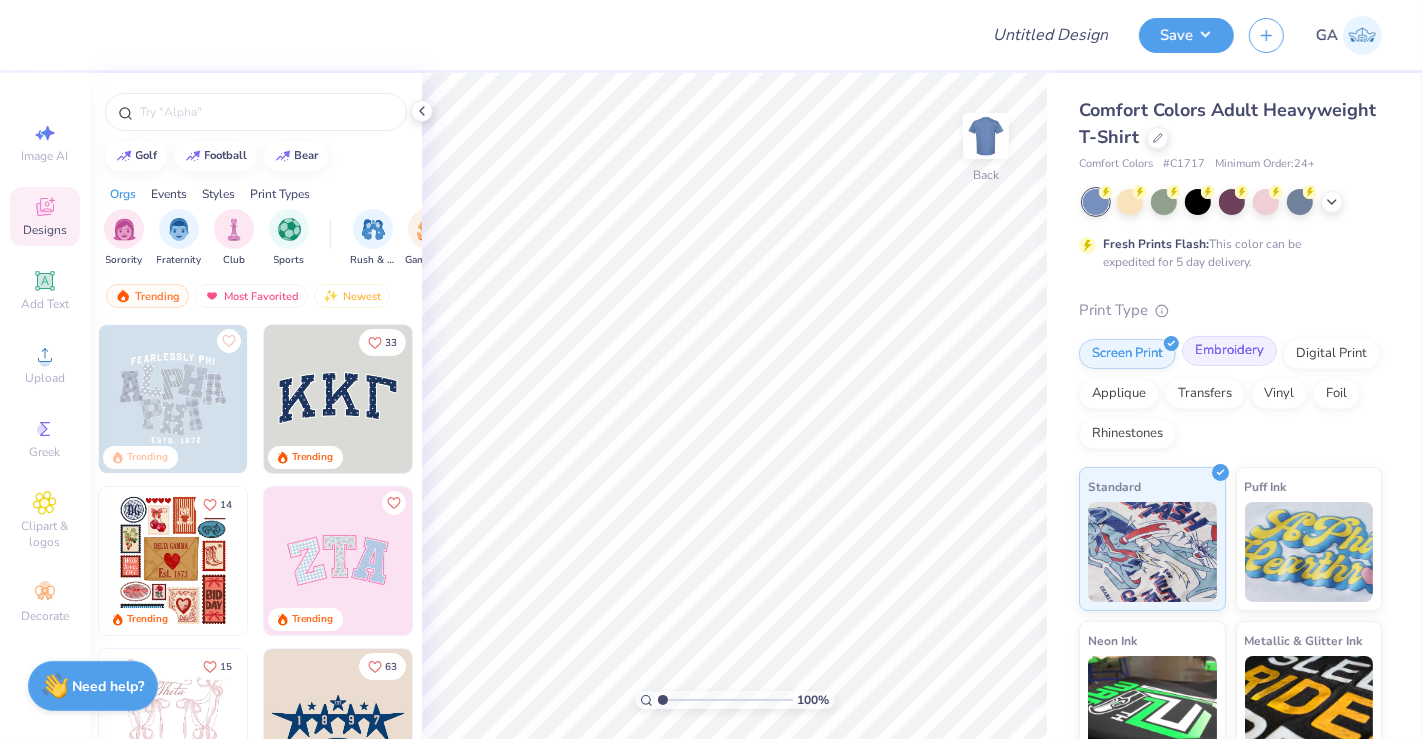 click on "Embroidery" at bounding box center (1229, 351) 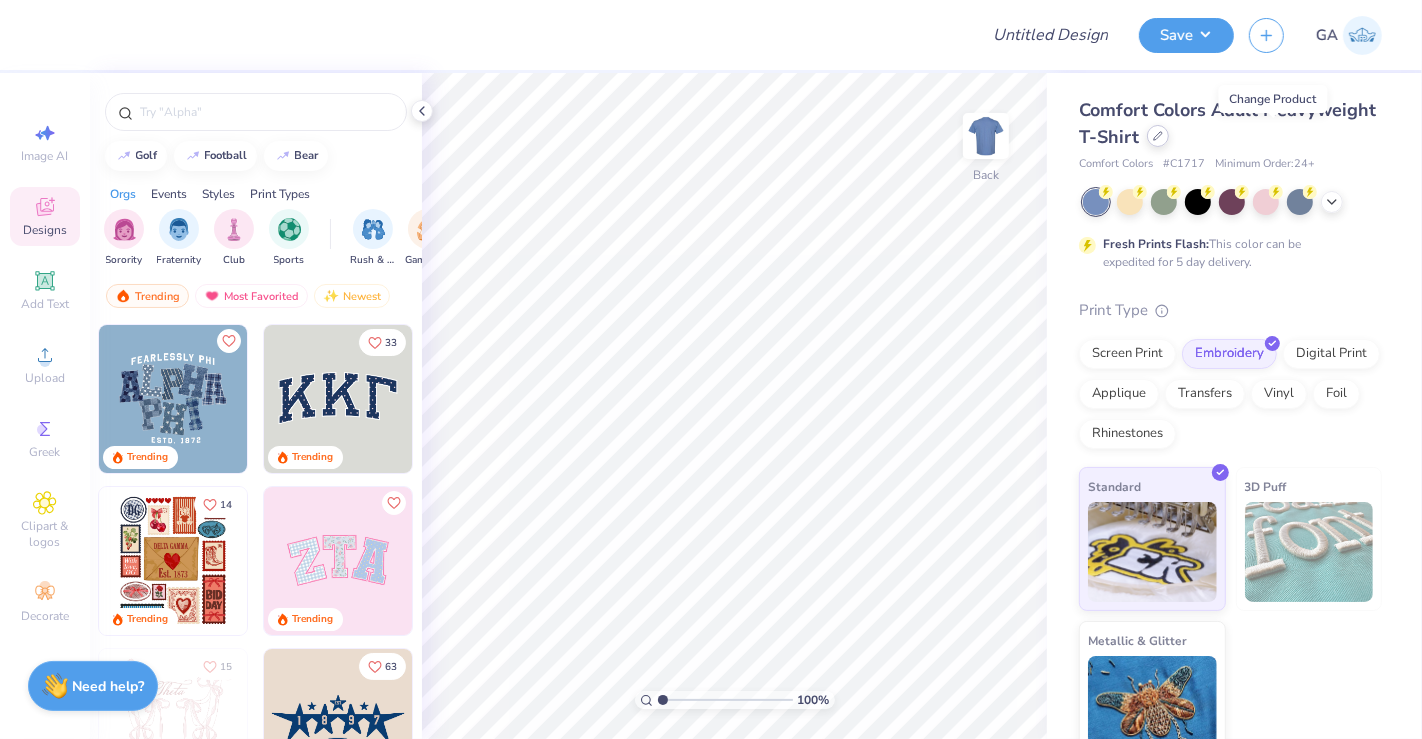 click 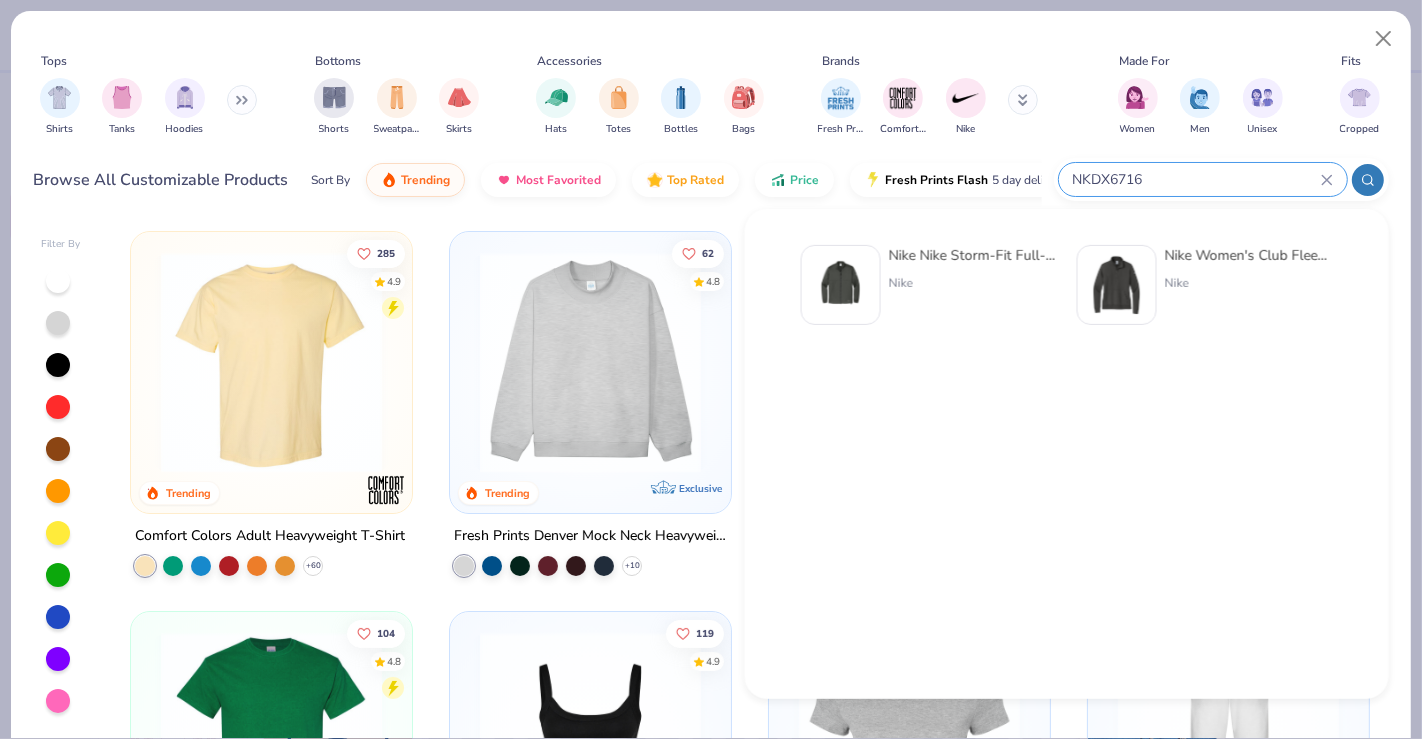 click on "NKDX6716" at bounding box center [1196, 179] 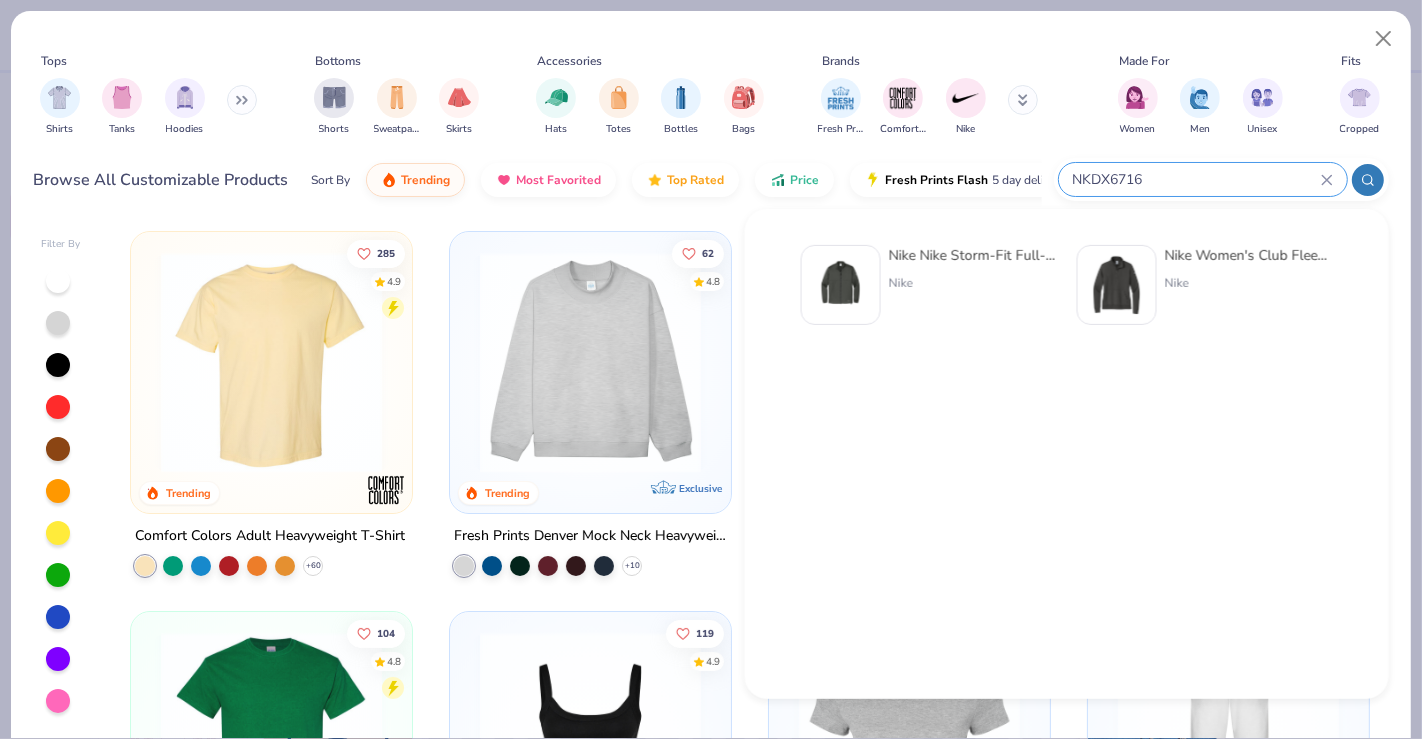 click on "Nike Nike Storm-Fit Full-Zip Jacket" at bounding box center [973, 255] 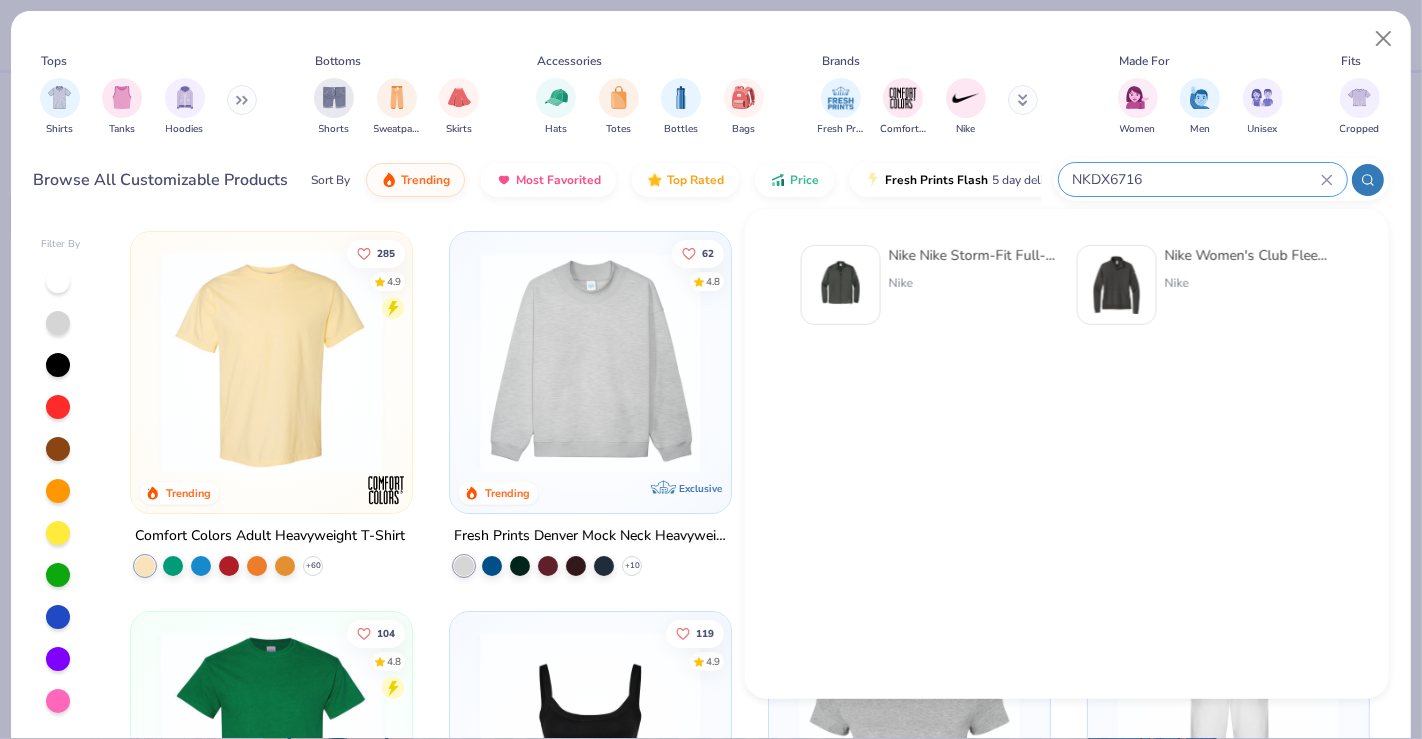 type 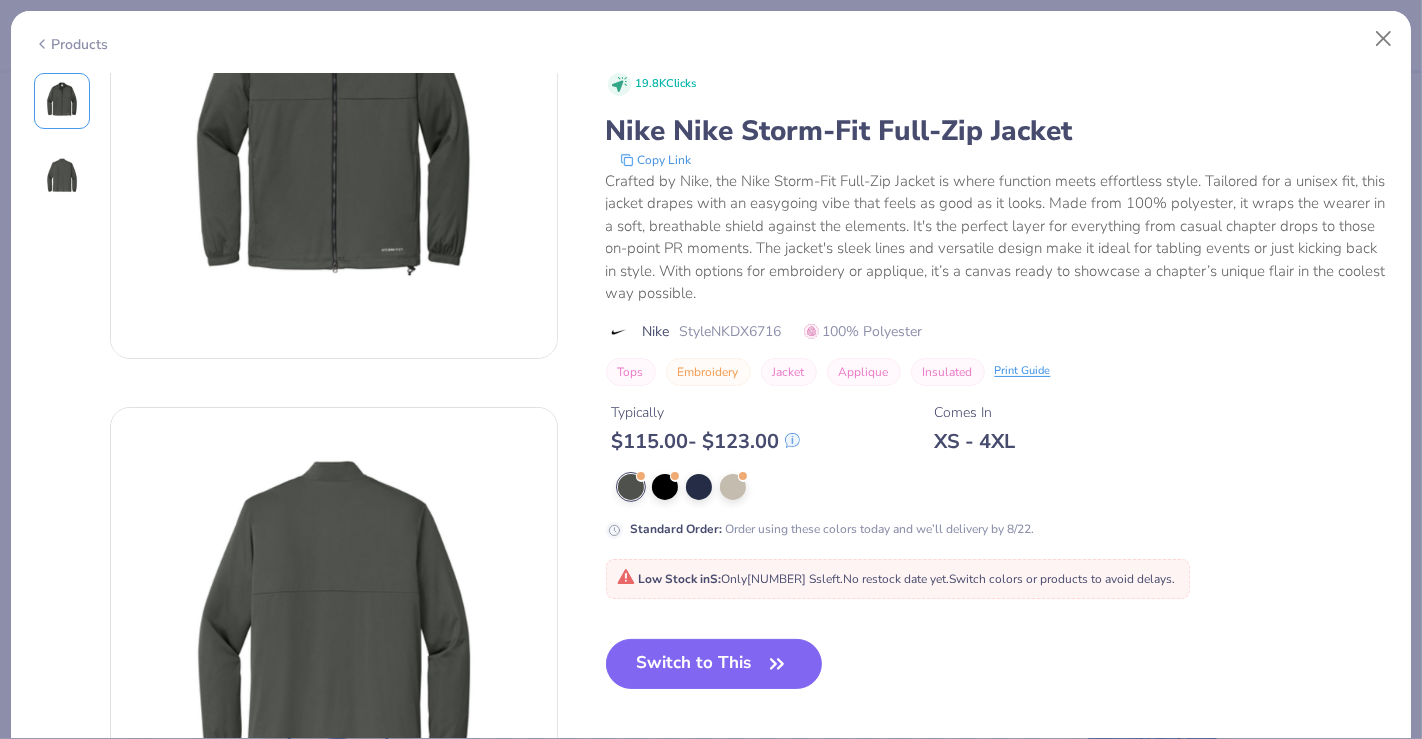 scroll, scrollTop: 68, scrollLeft: 0, axis: vertical 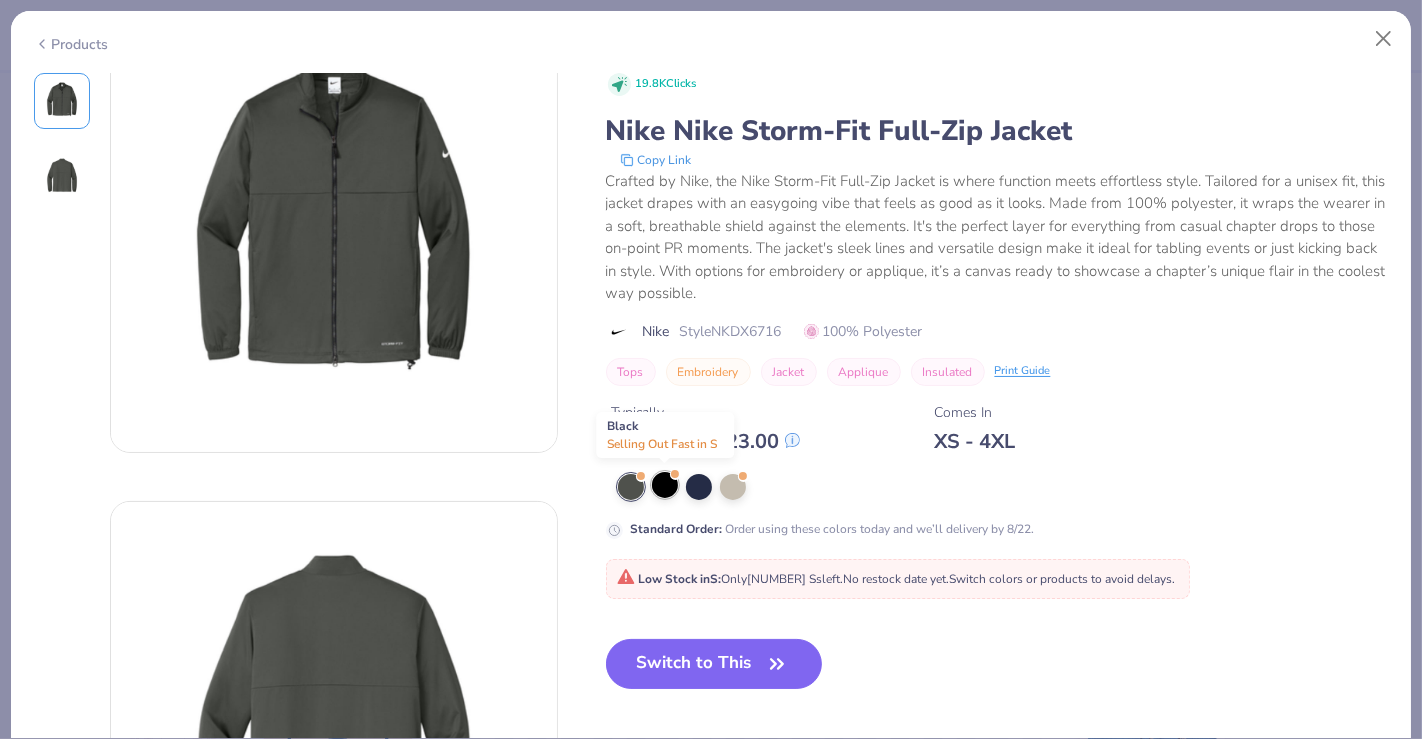 click at bounding box center [665, 485] 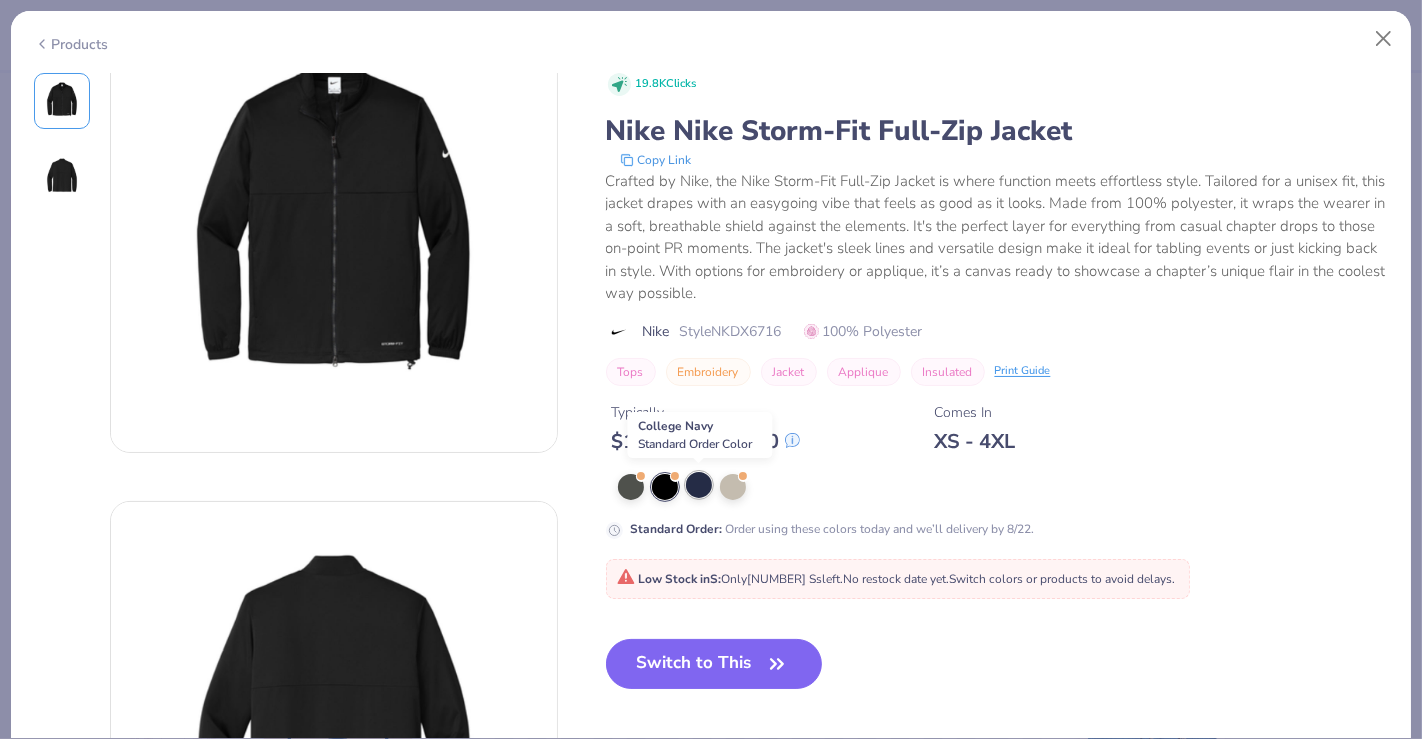 click at bounding box center [699, 485] 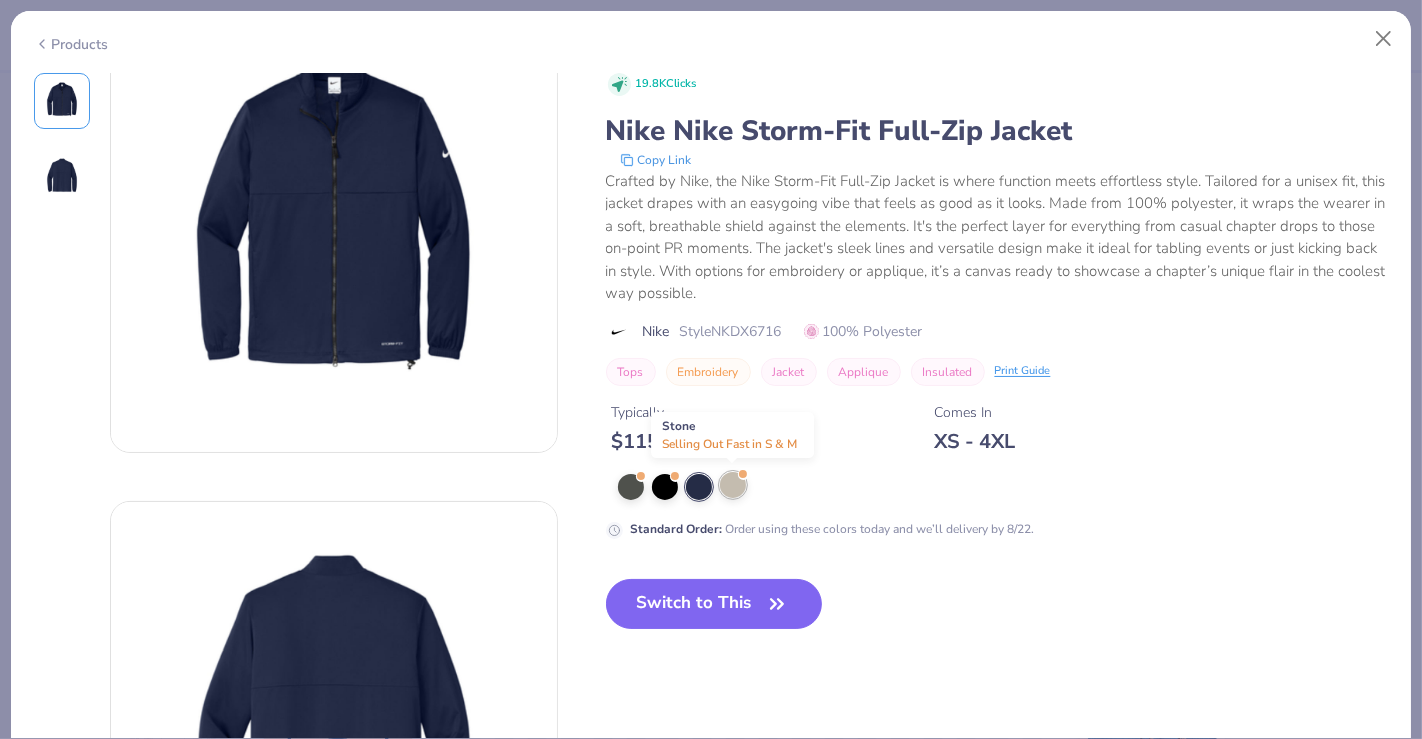click at bounding box center (733, 485) 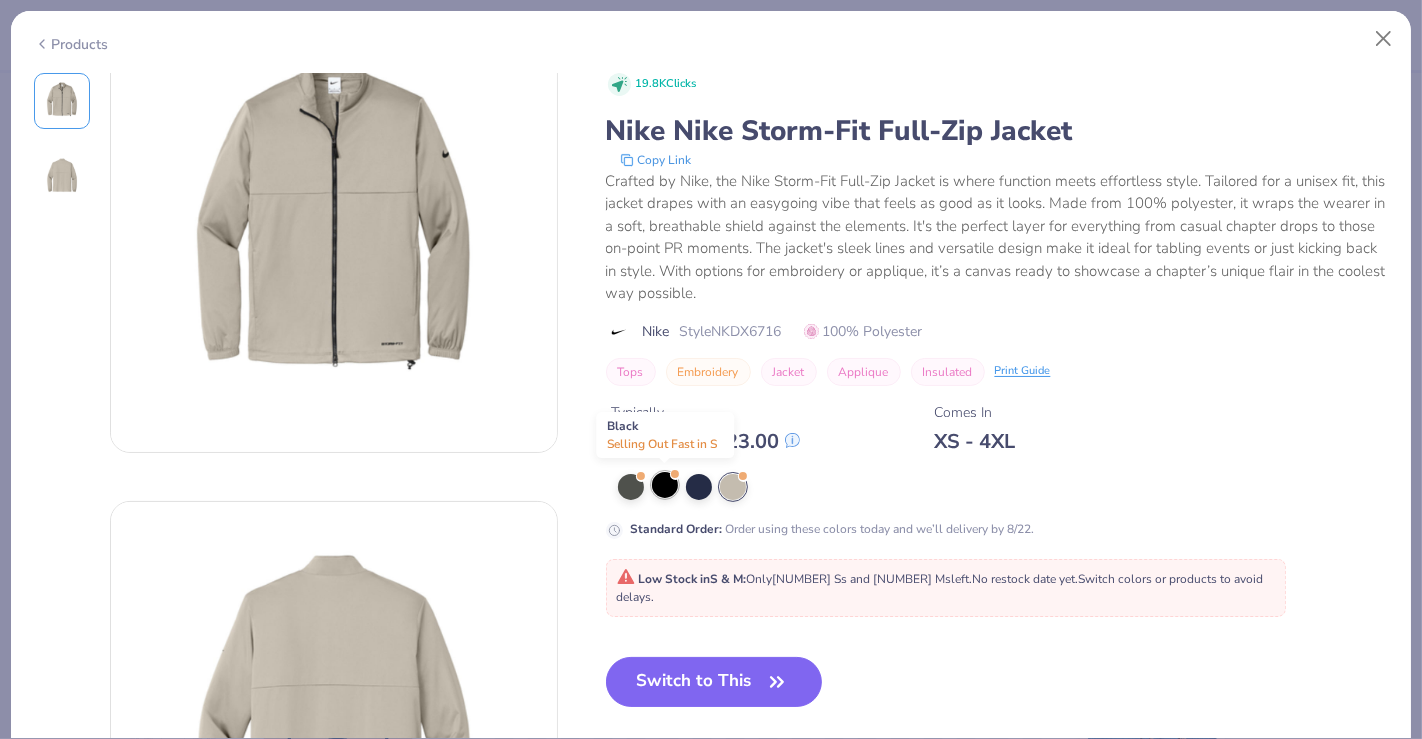 click at bounding box center (665, 485) 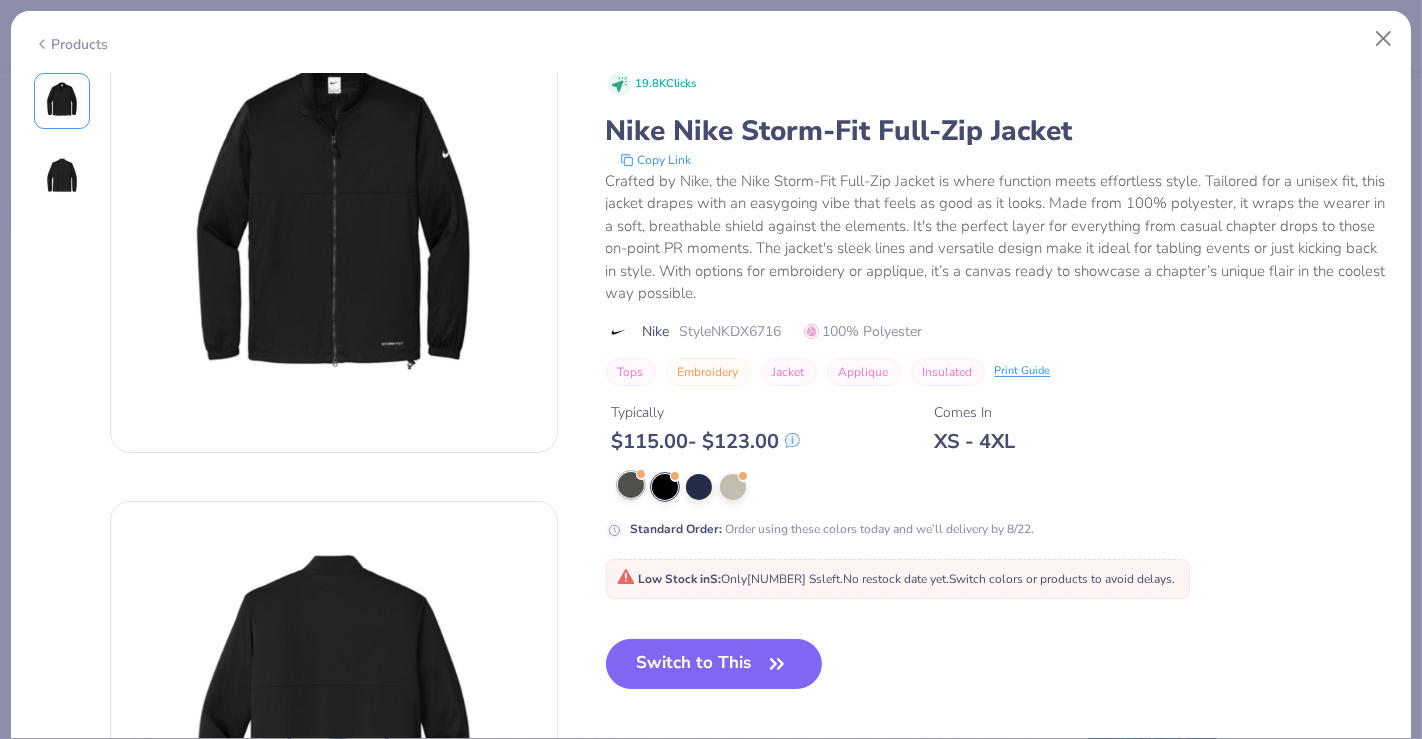 click at bounding box center [631, 485] 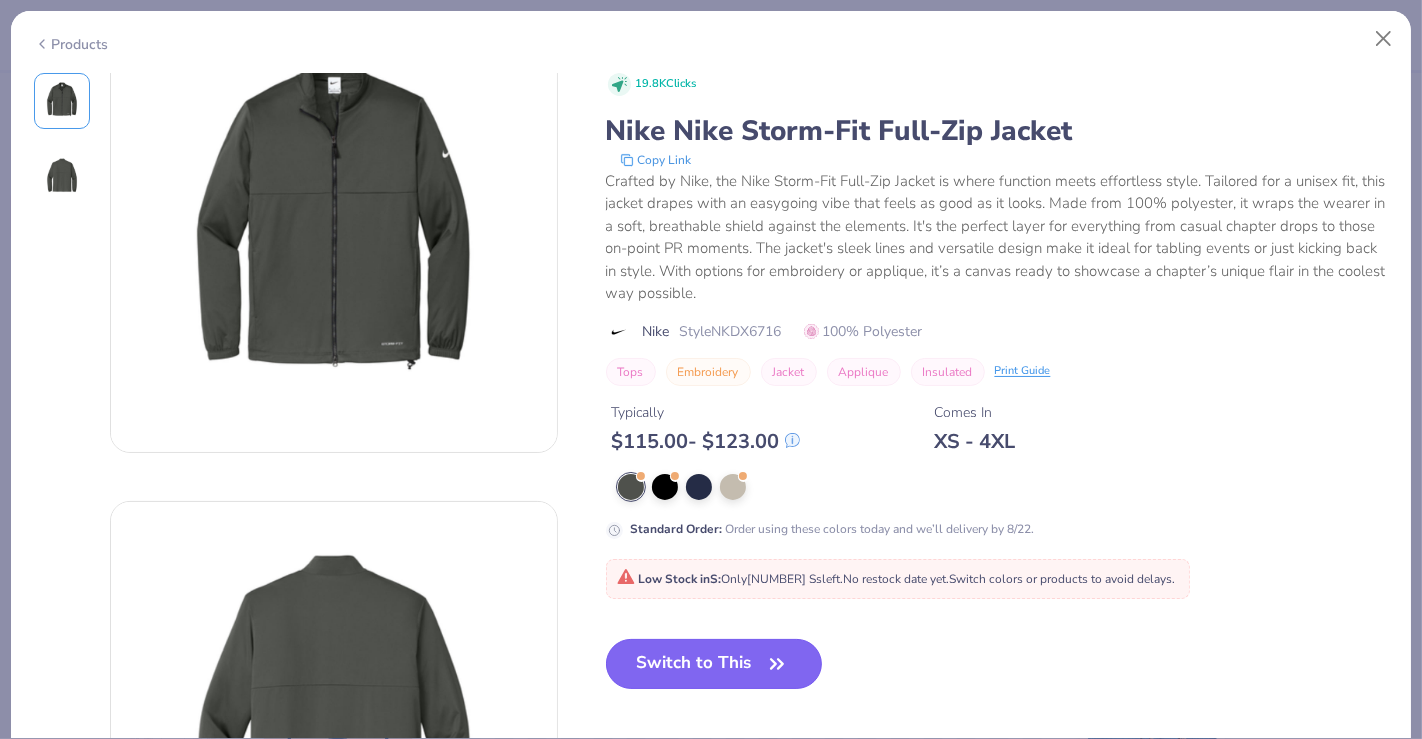 click on "Switch to This" at bounding box center (714, 664) 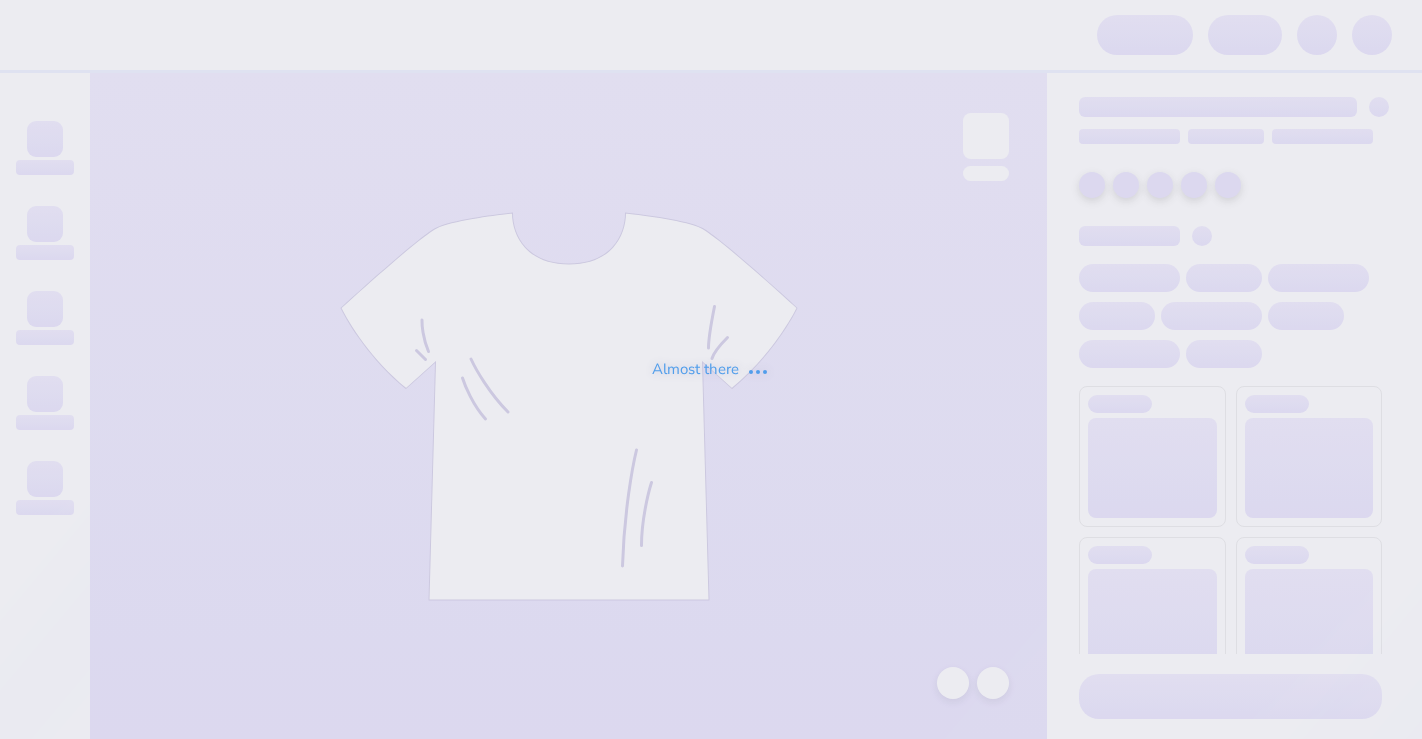 scroll, scrollTop: 0, scrollLeft: 0, axis: both 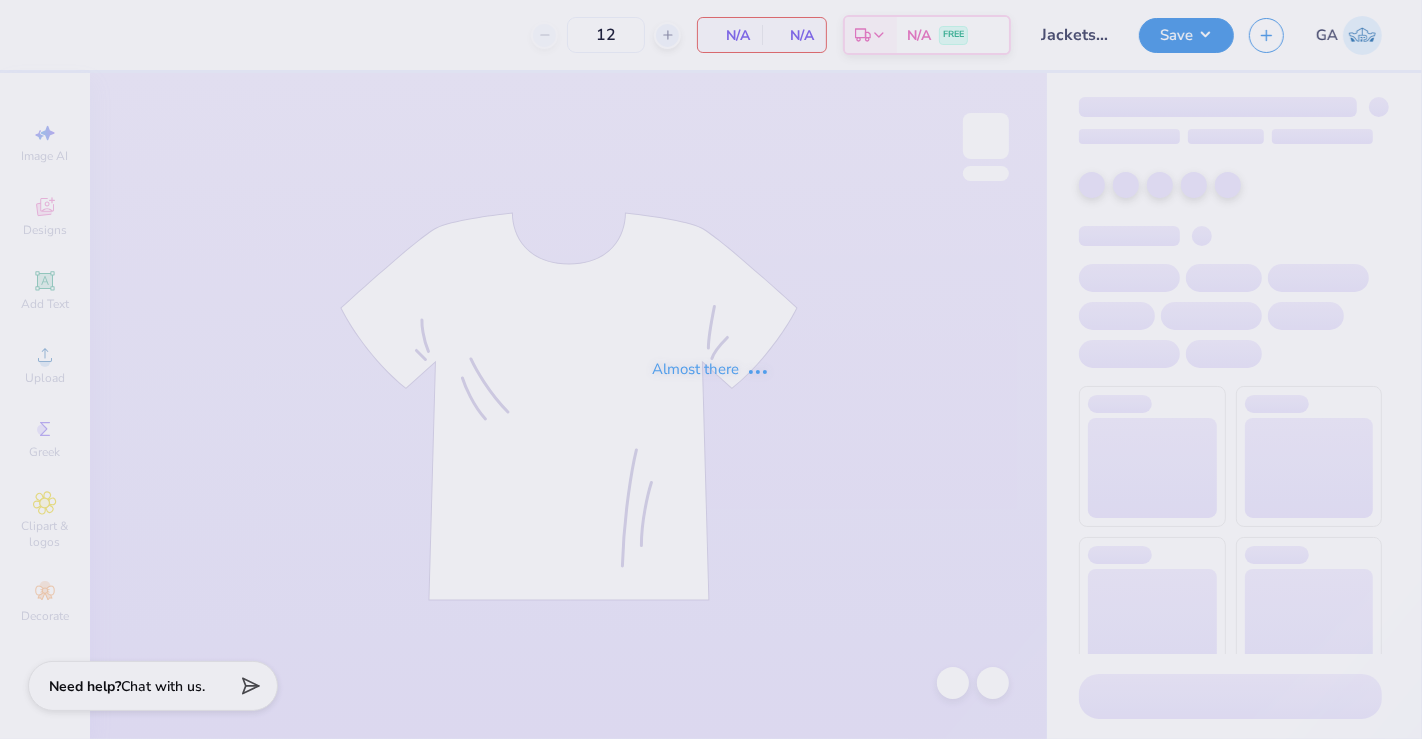 type on "50" 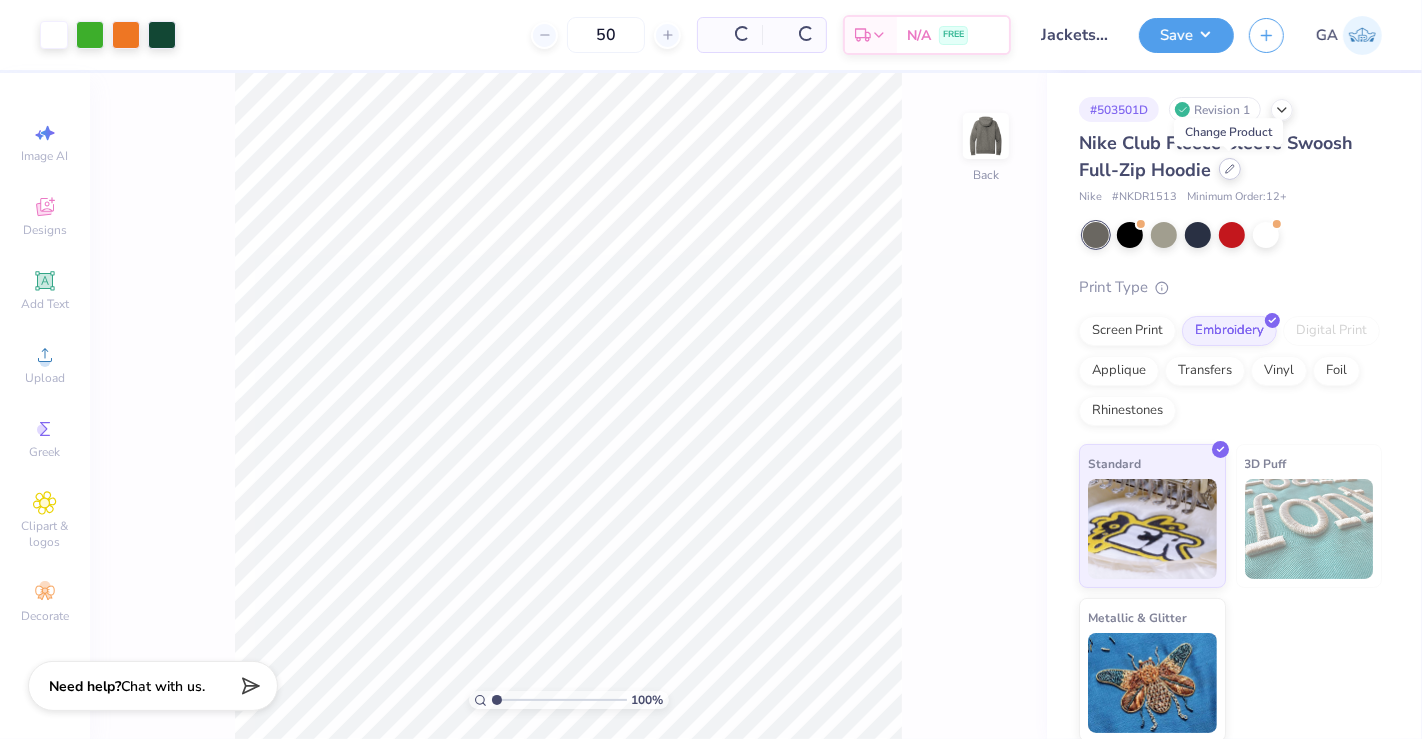click 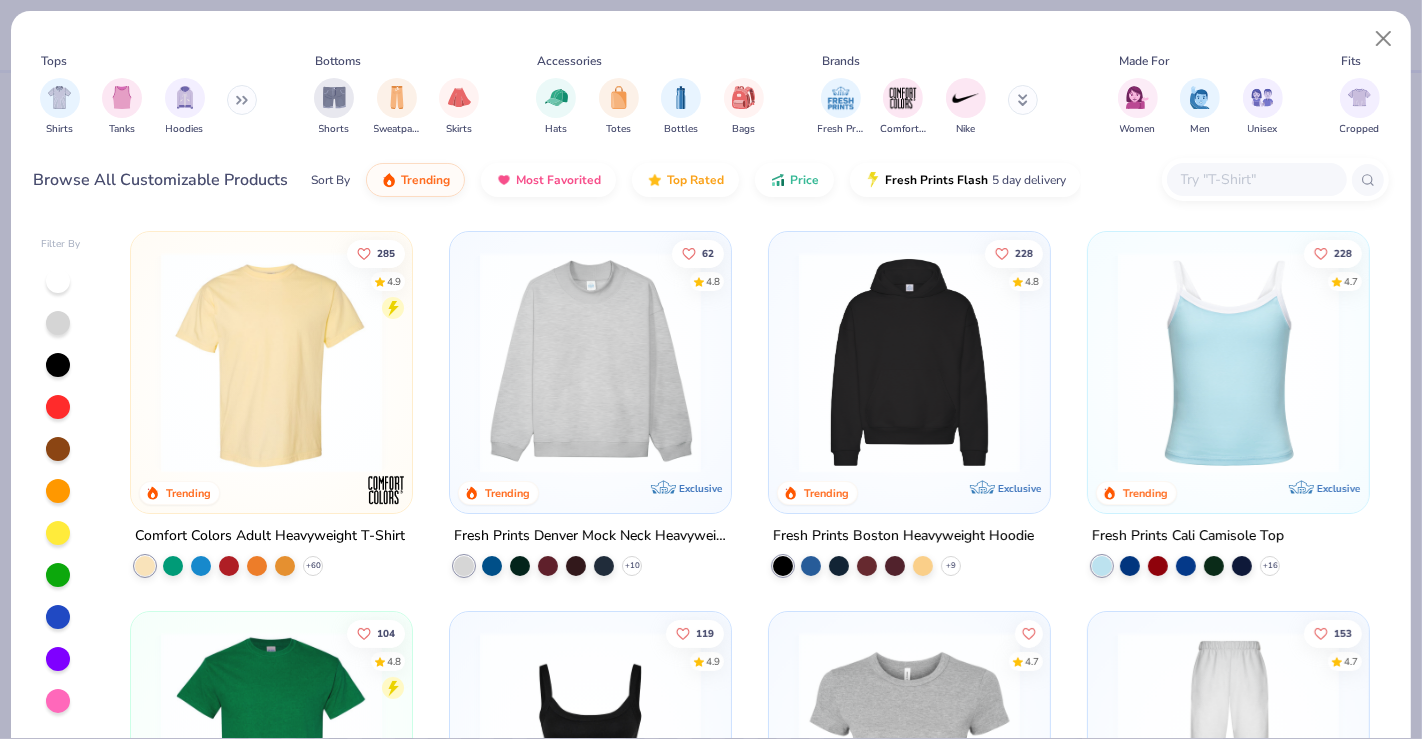 click at bounding box center [1256, 179] 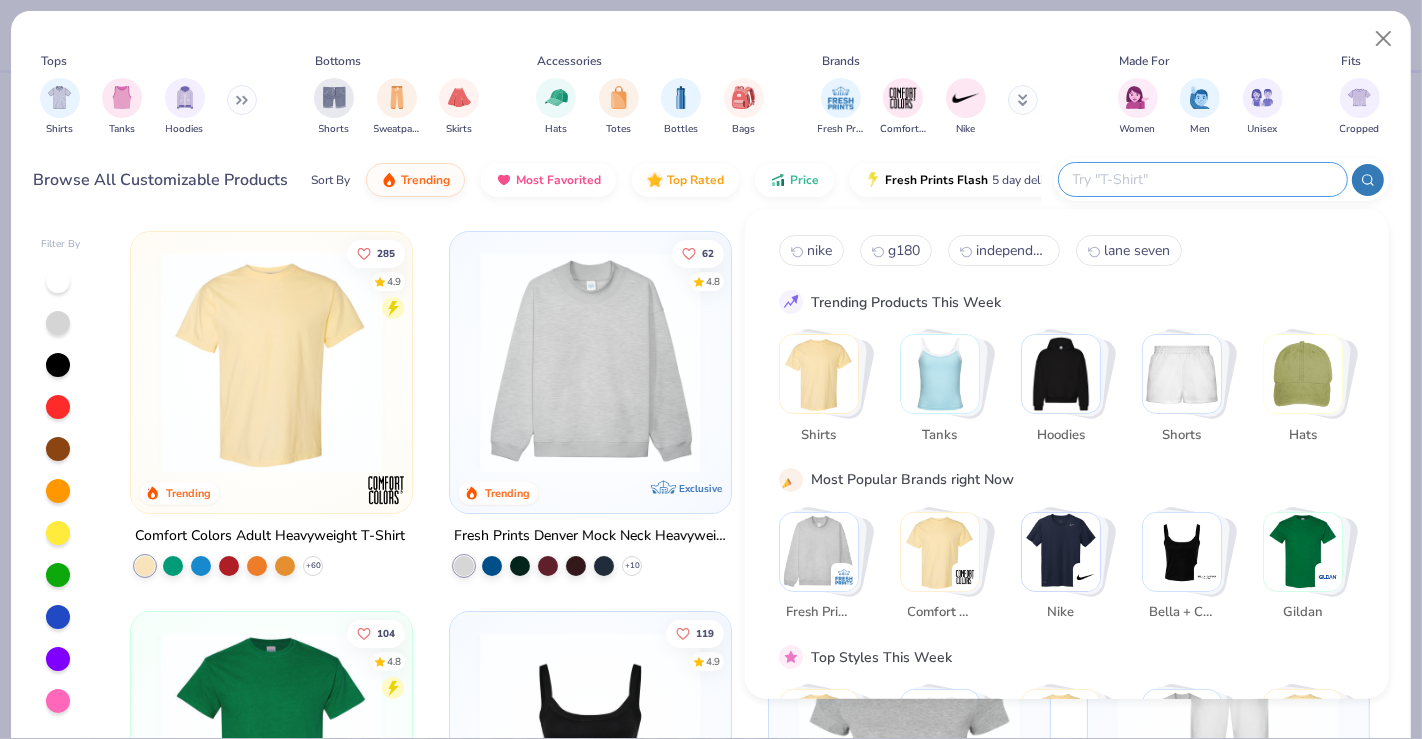 click at bounding box center [1202, 179] 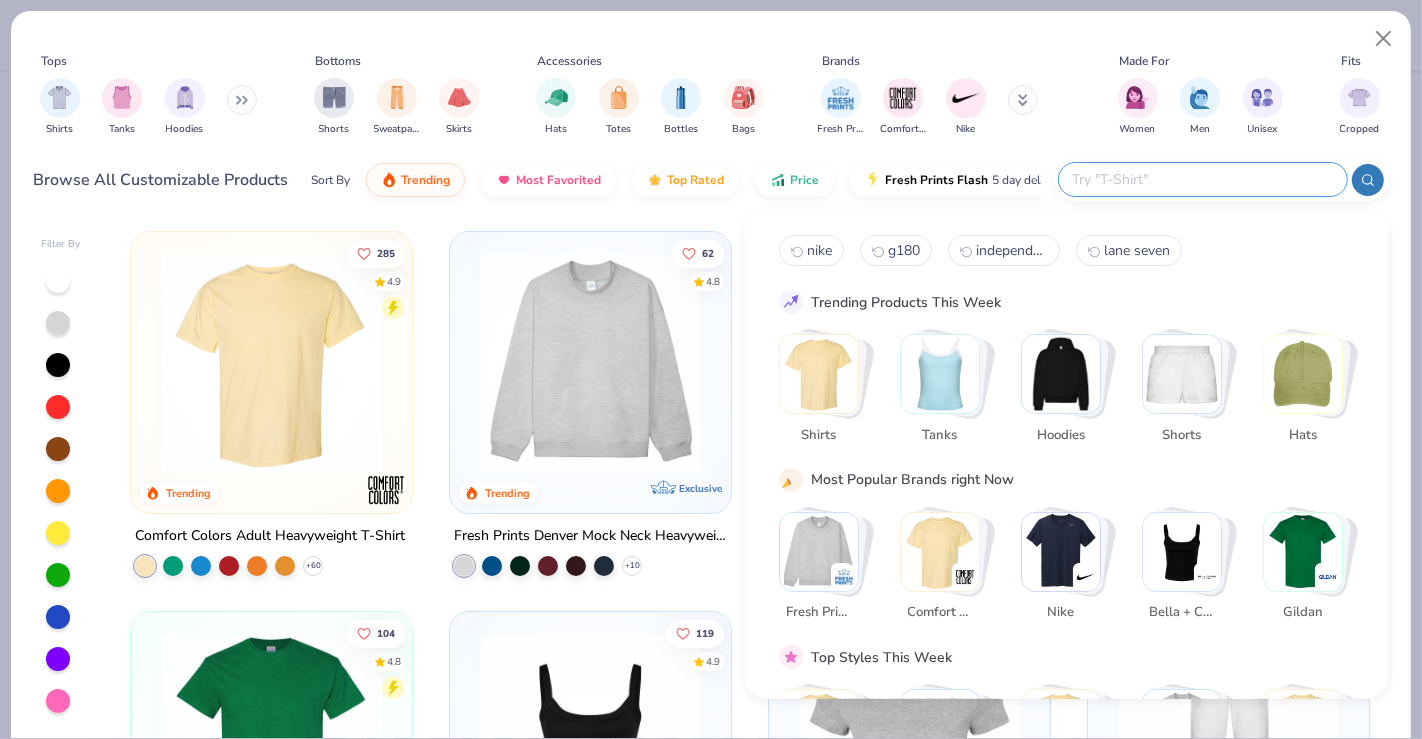 paste on "NKDX6716" 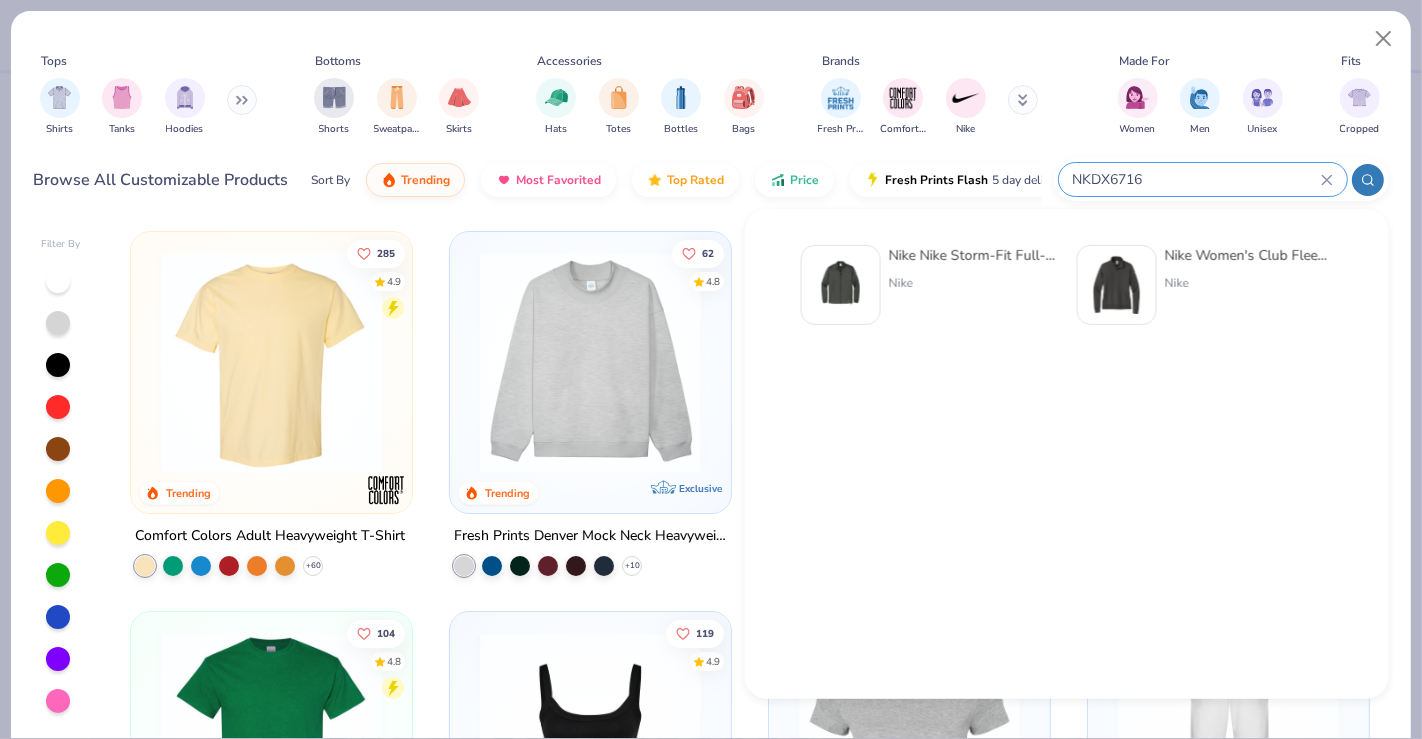 type on "NKDX6716" 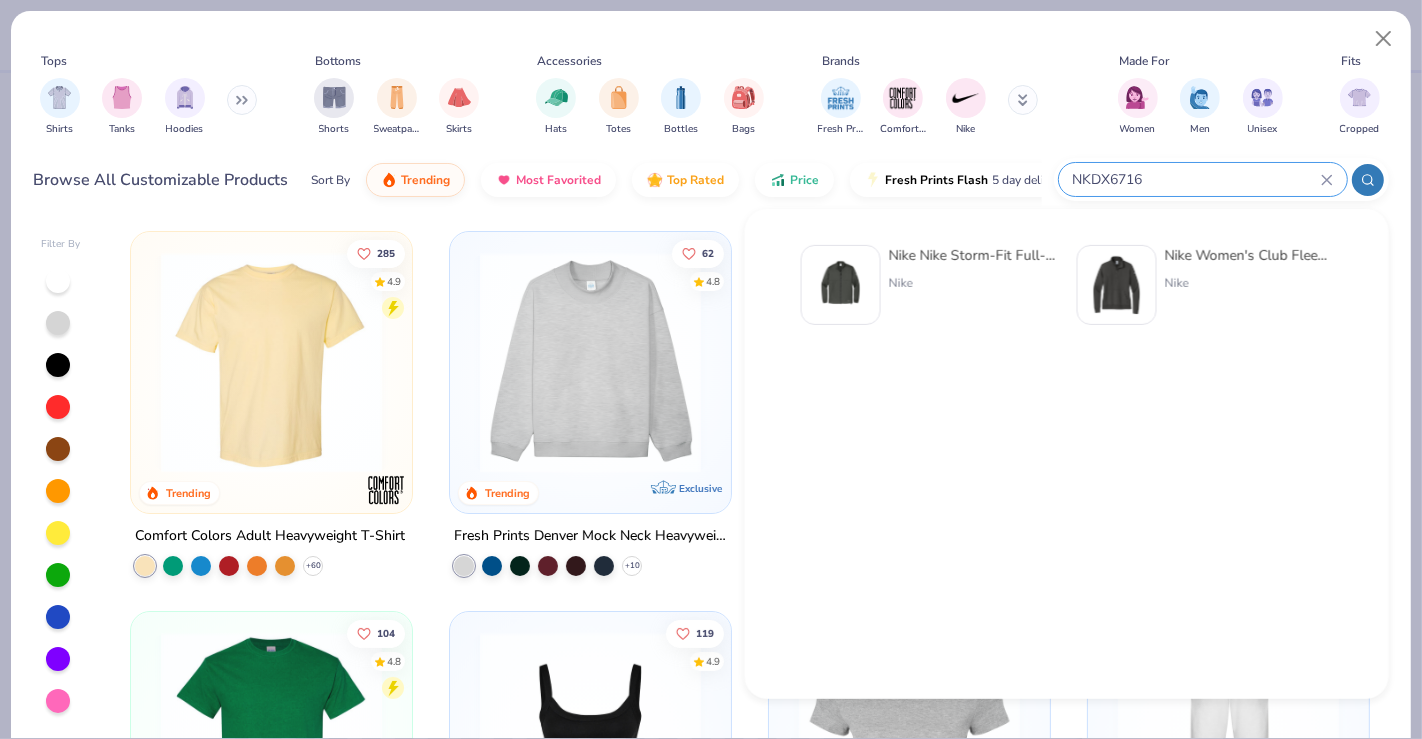 click on "Nike Nike Storm-Fit Full-Zip Jacket" at bounding box center [973, 255] 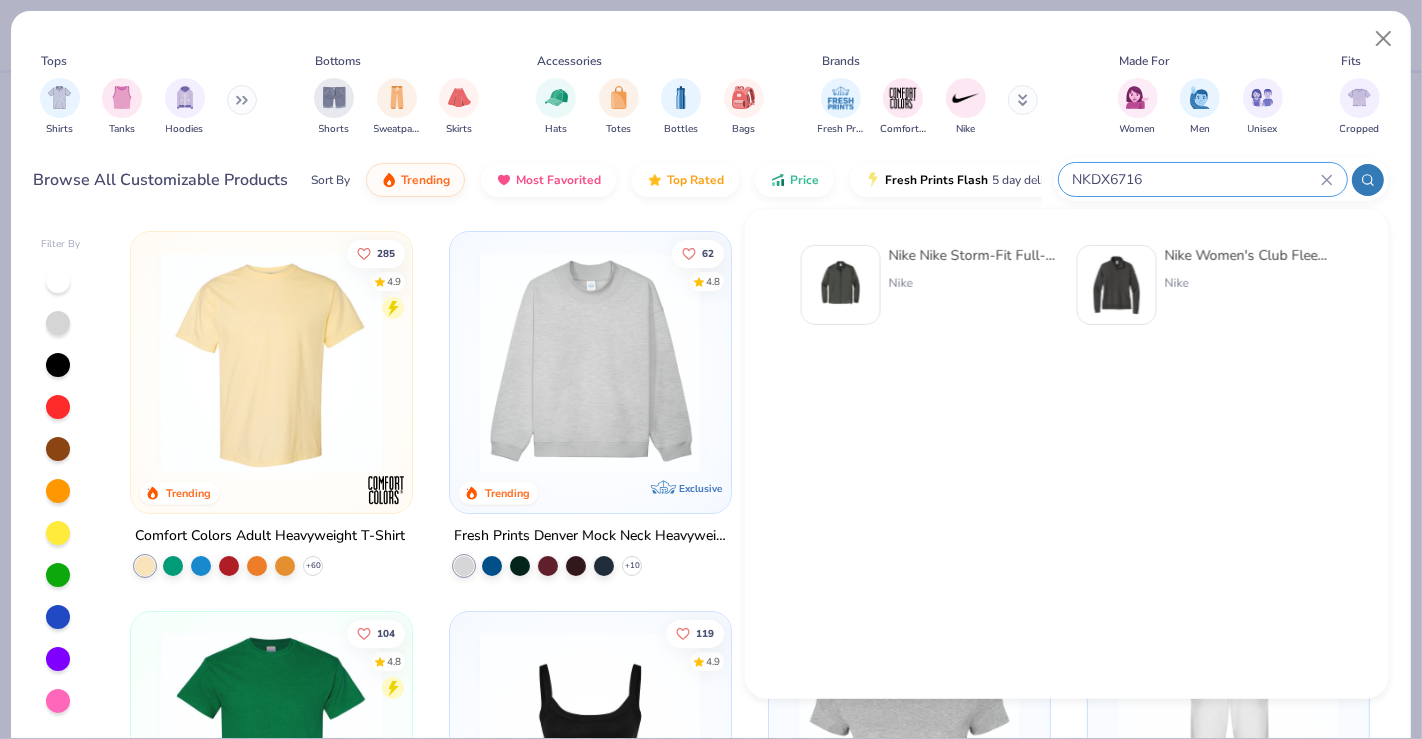 type 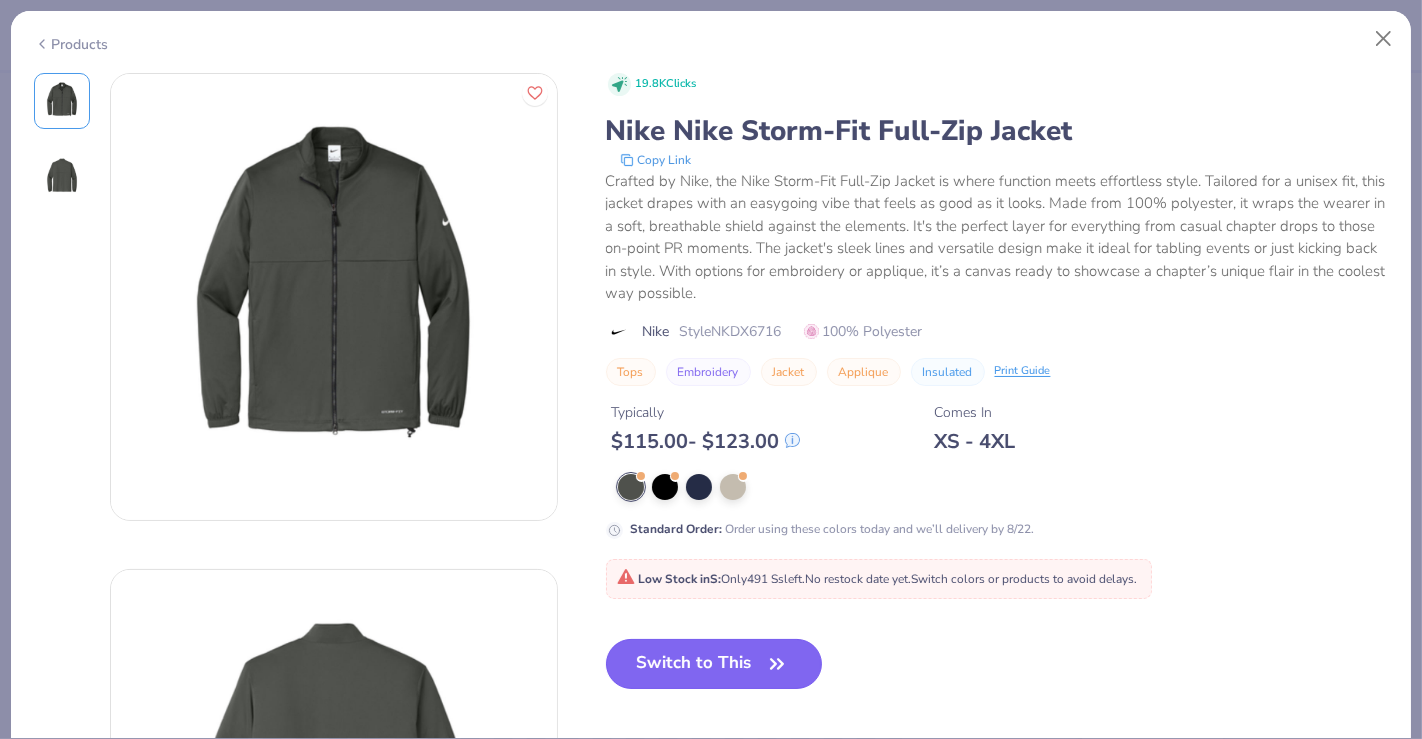 click on "Switch to This" at bounding box center (714, 664) 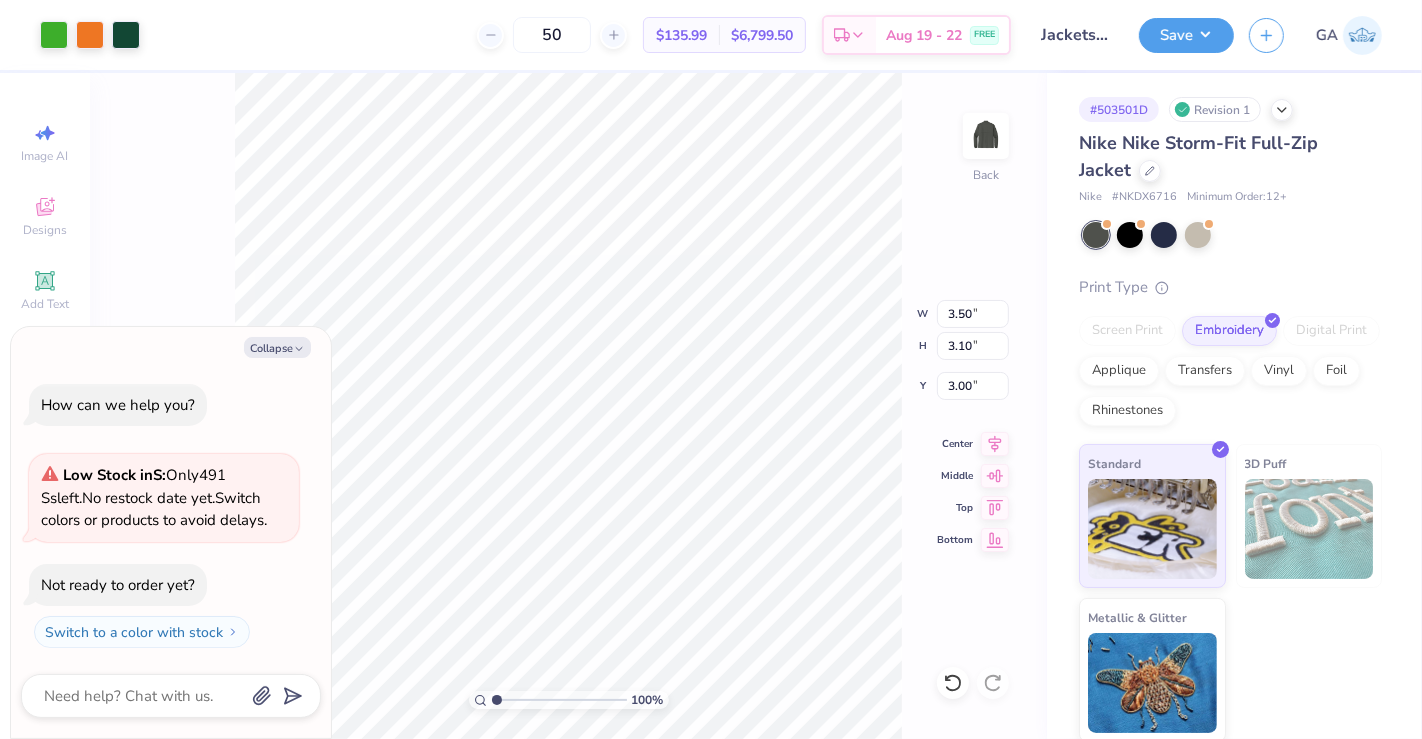 type on "x" 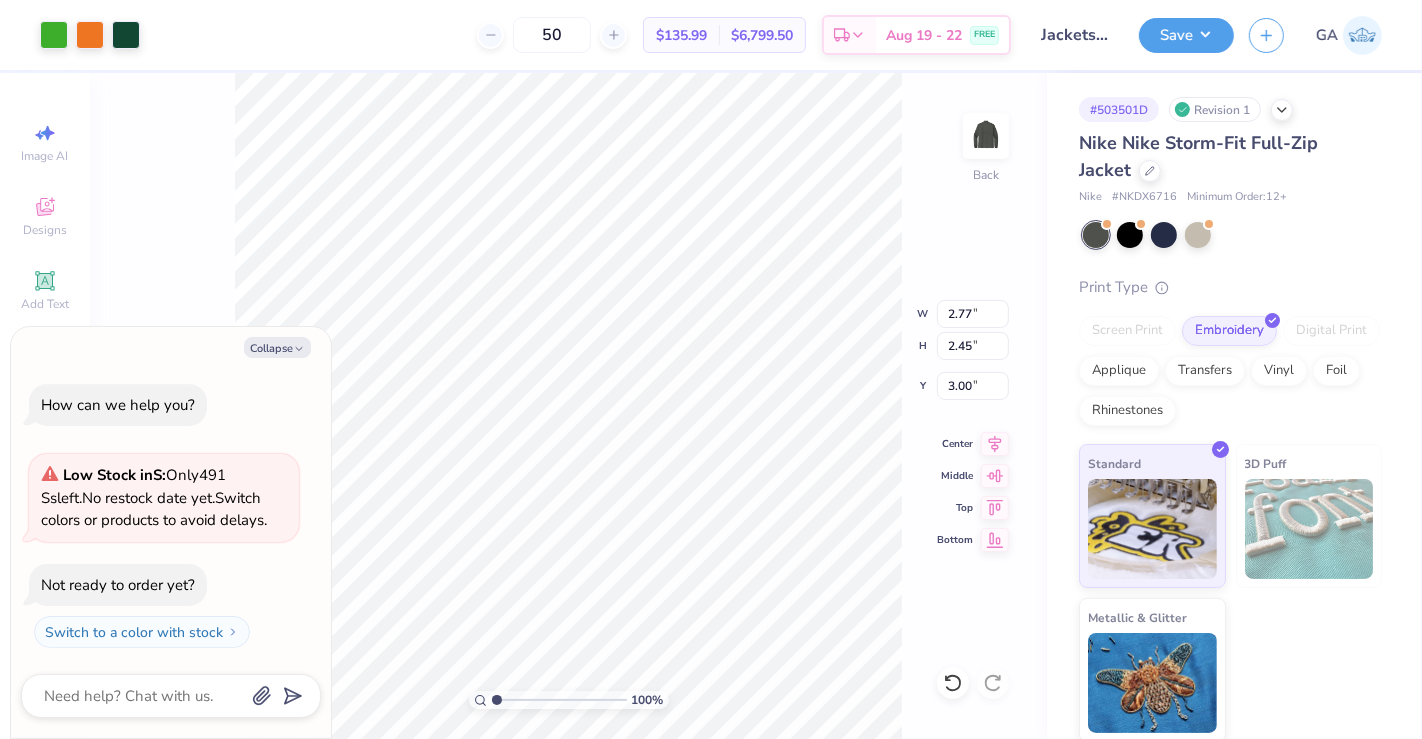 type on "x" 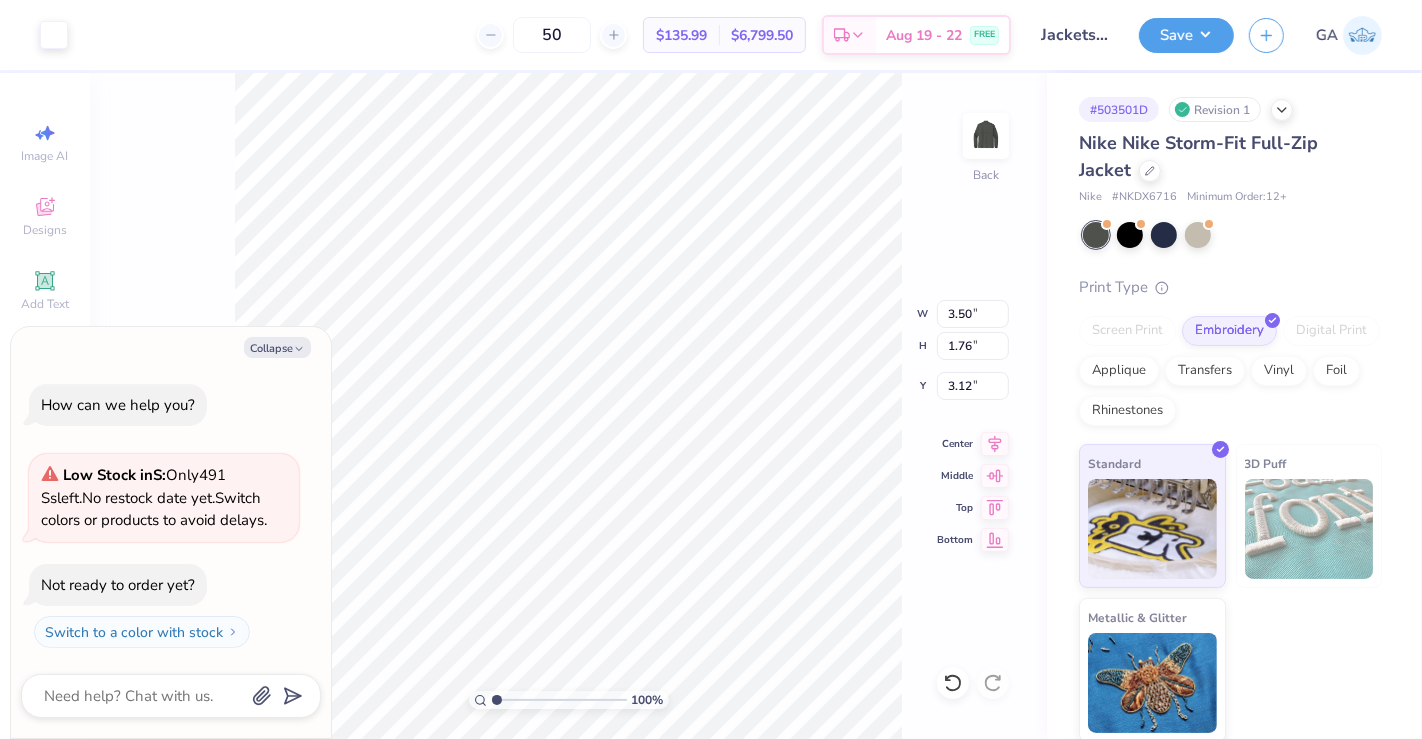 type on "x" 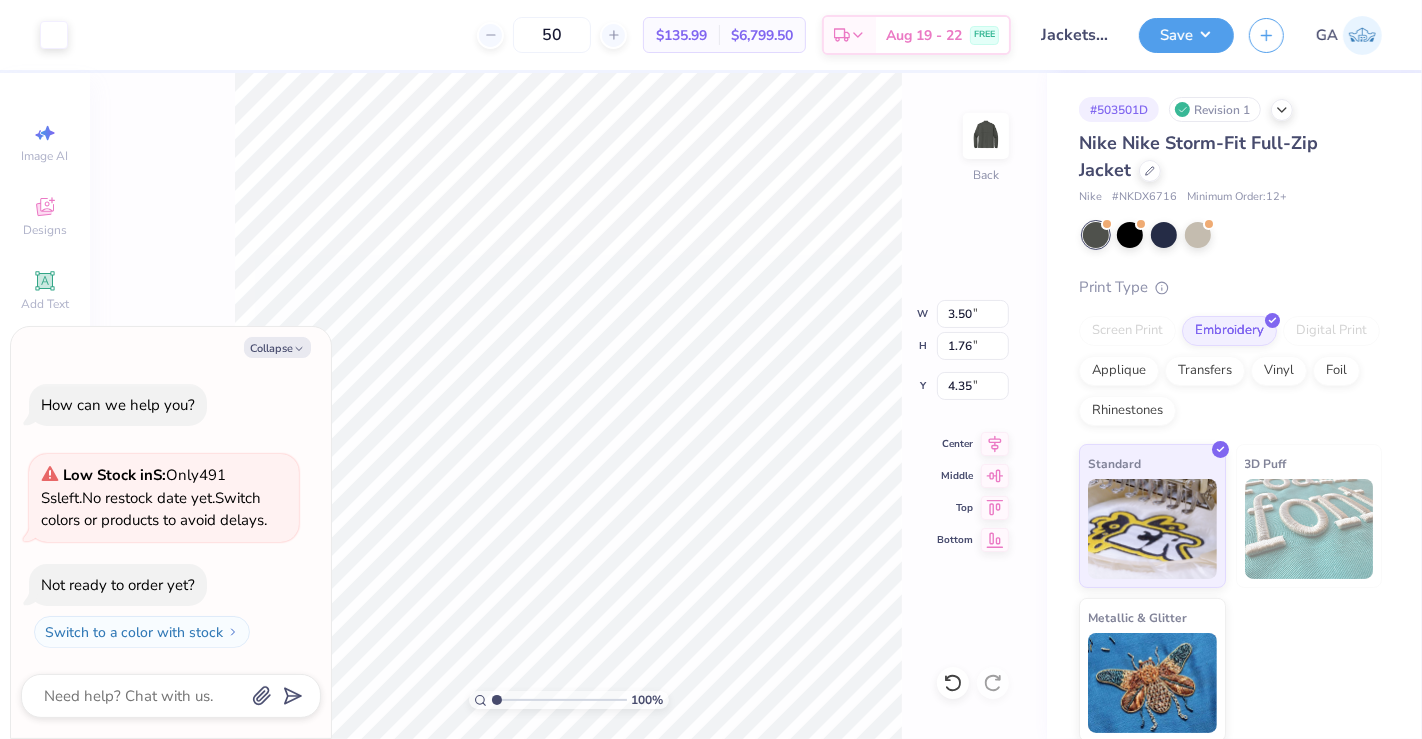 type on "x" 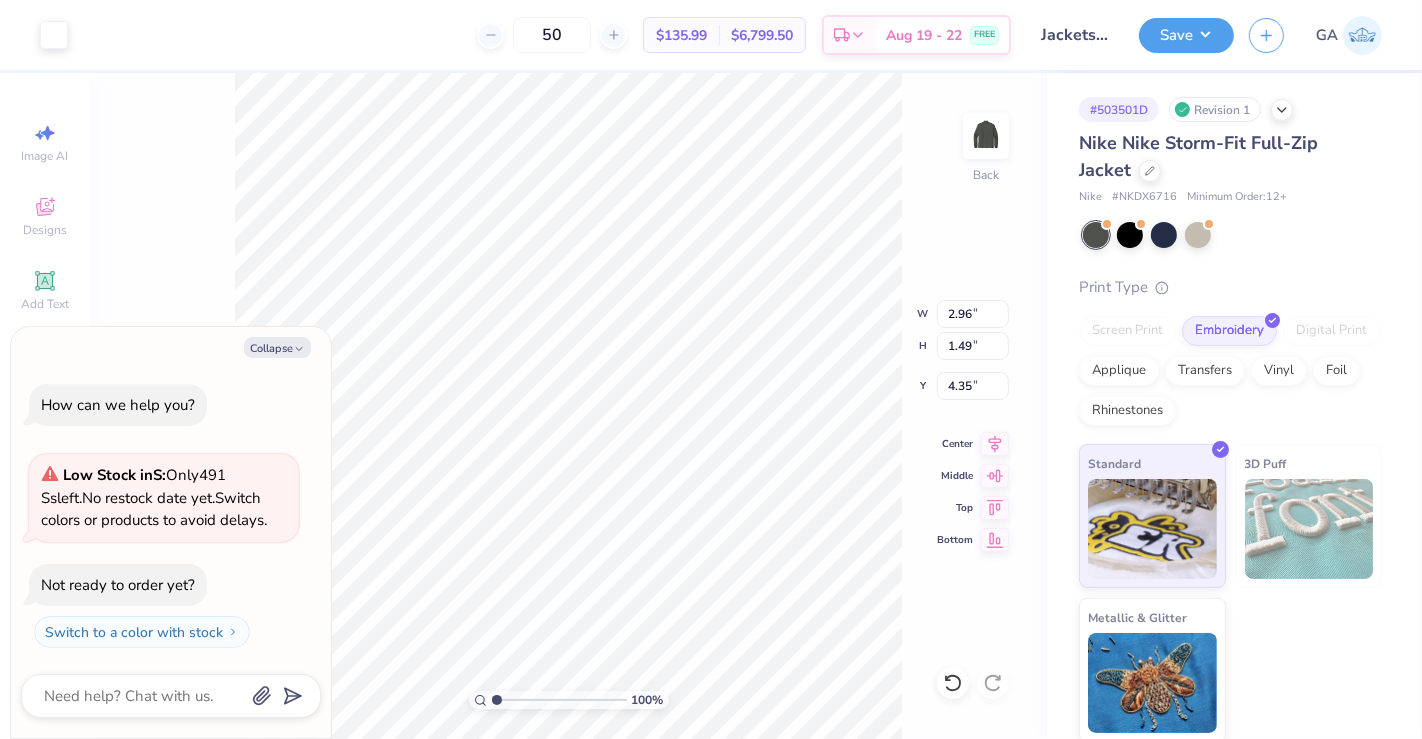 type on "x" 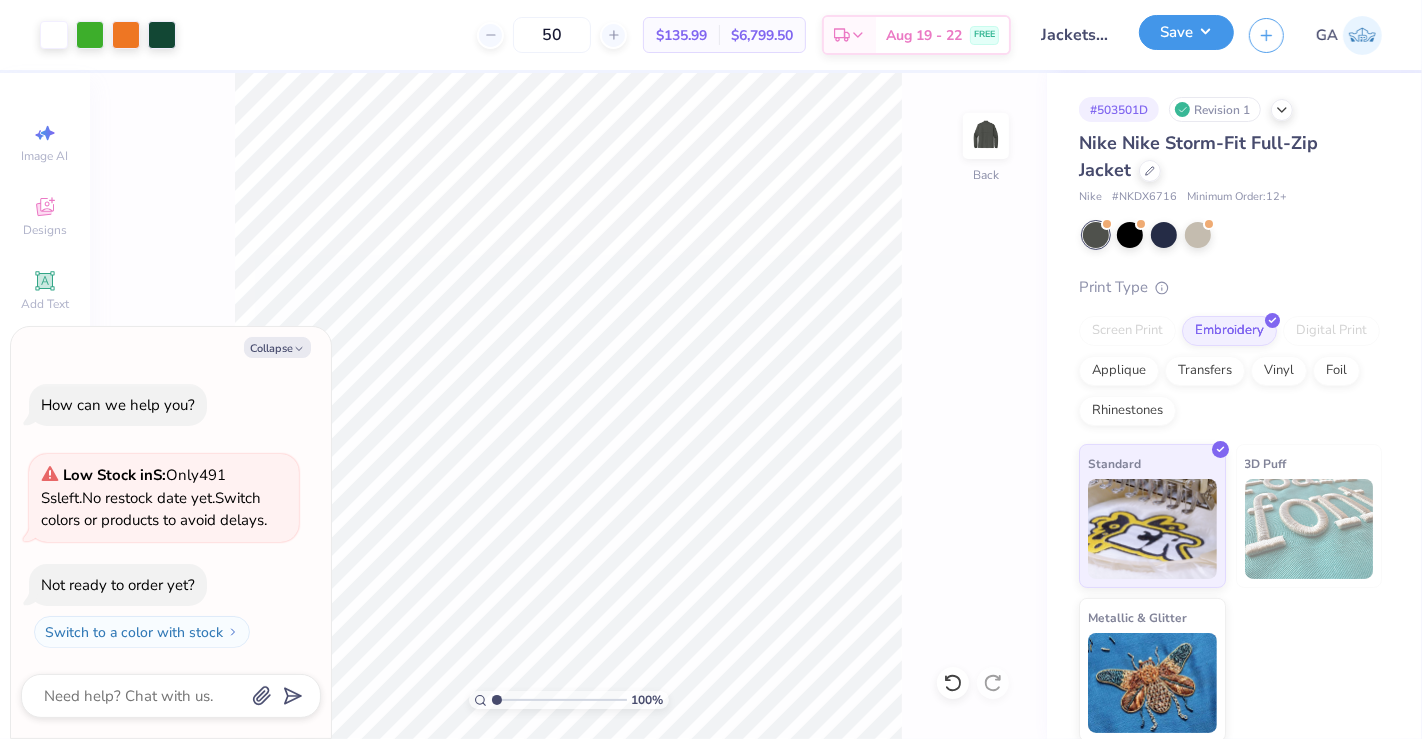 click on "Save" at bounding box center [1186, 32] 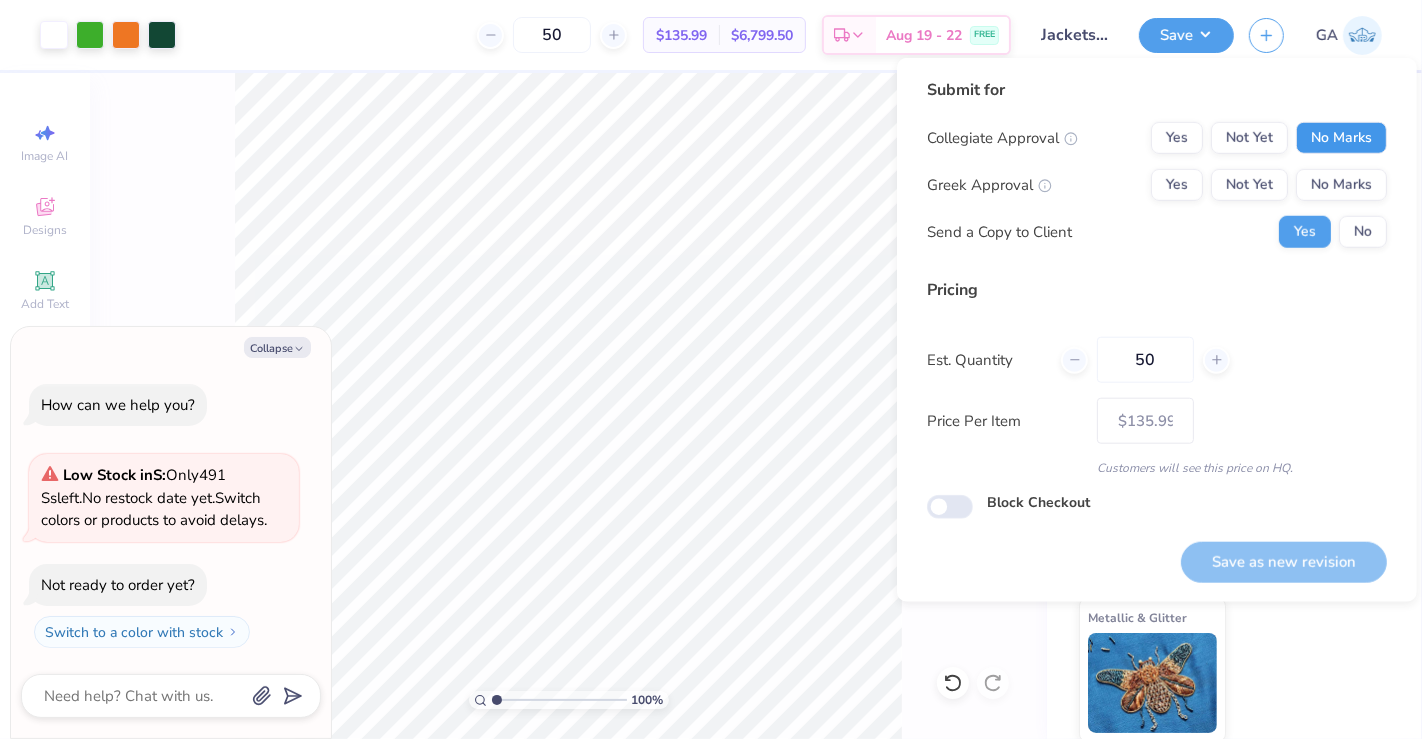 click on "No Marks" at bounding box center (1341, 138) 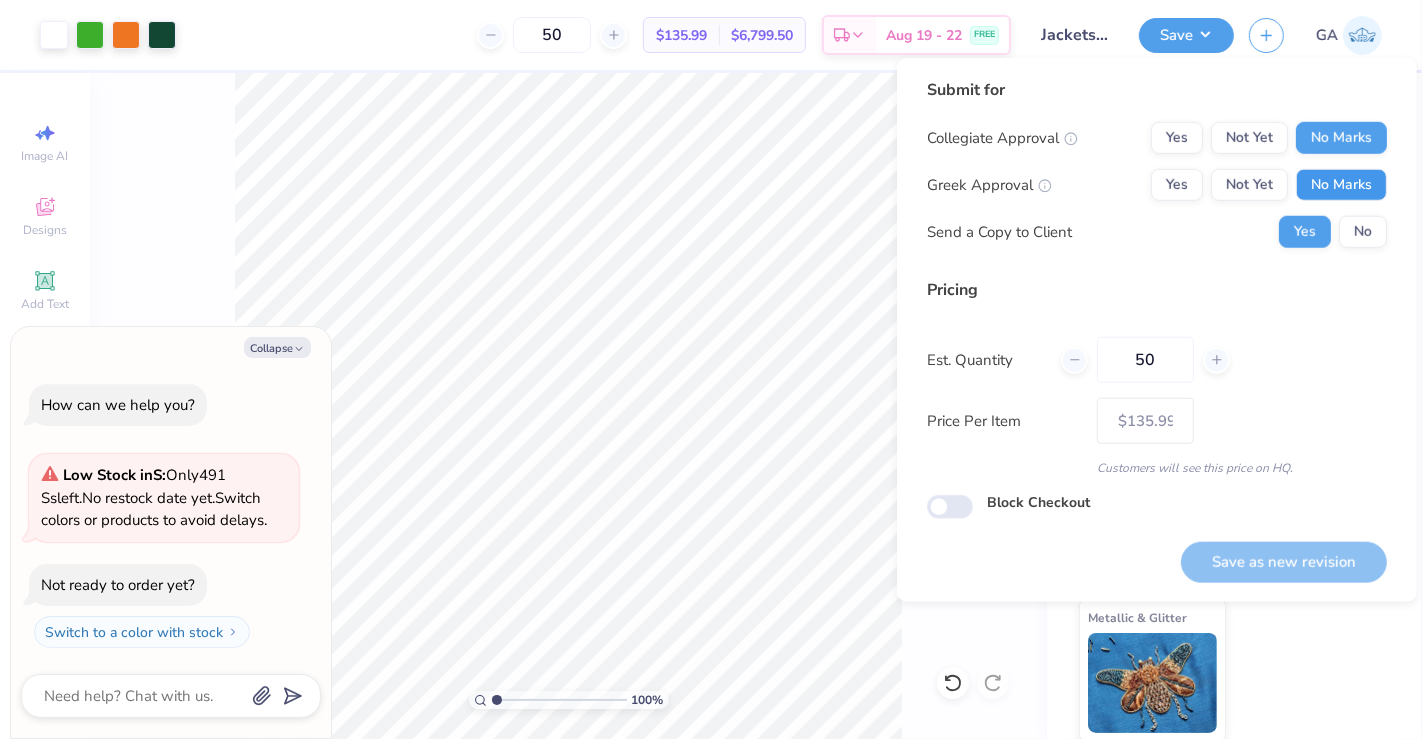 click on "No Marks" at bounding box center (1341, 185) 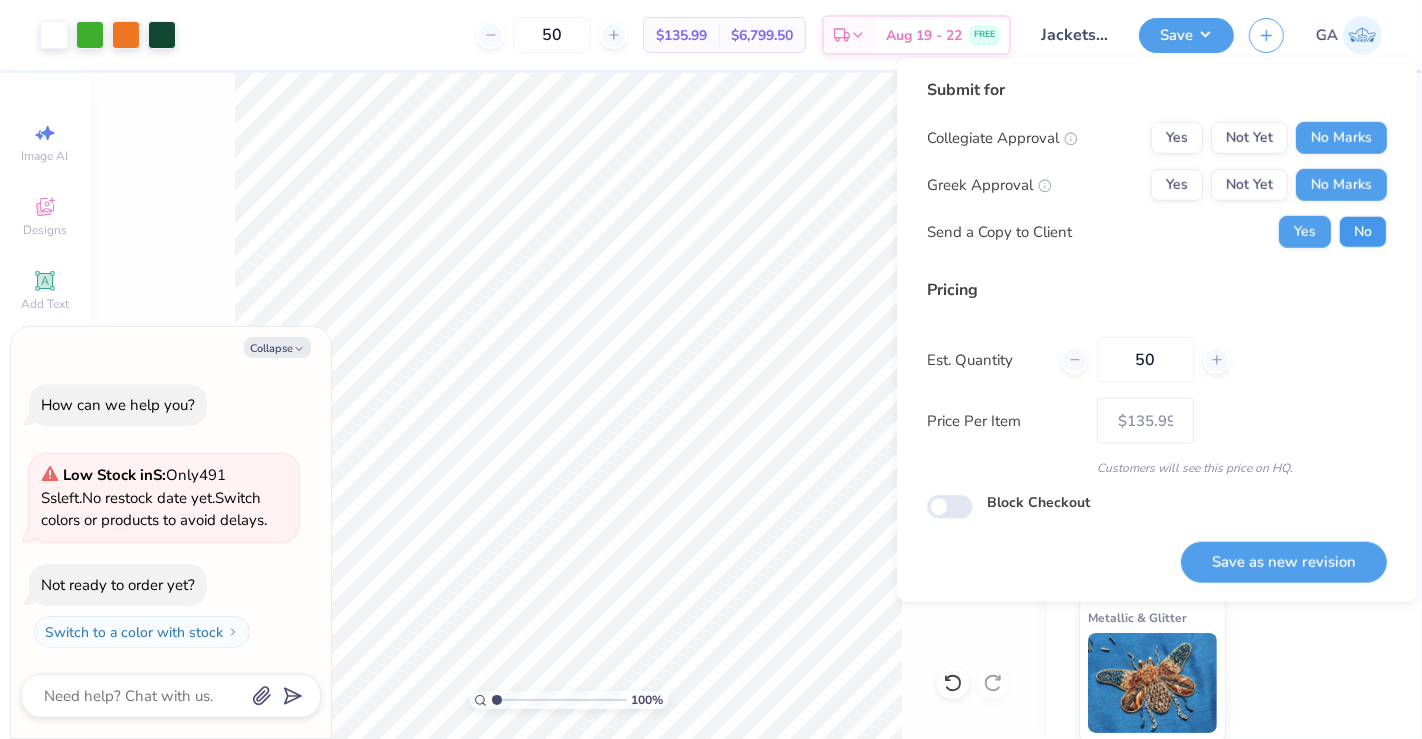 click on "No" at bounding box center [1363, 232] 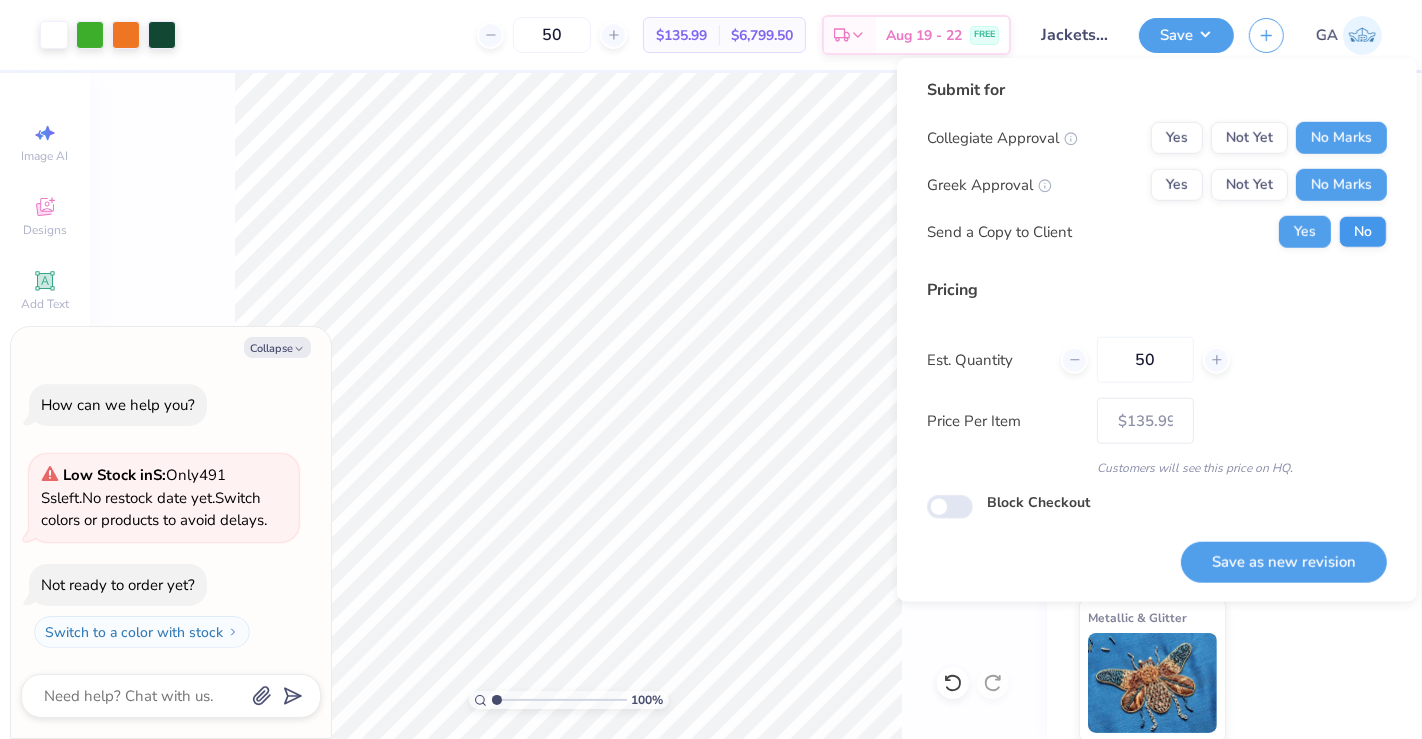 type on "x" 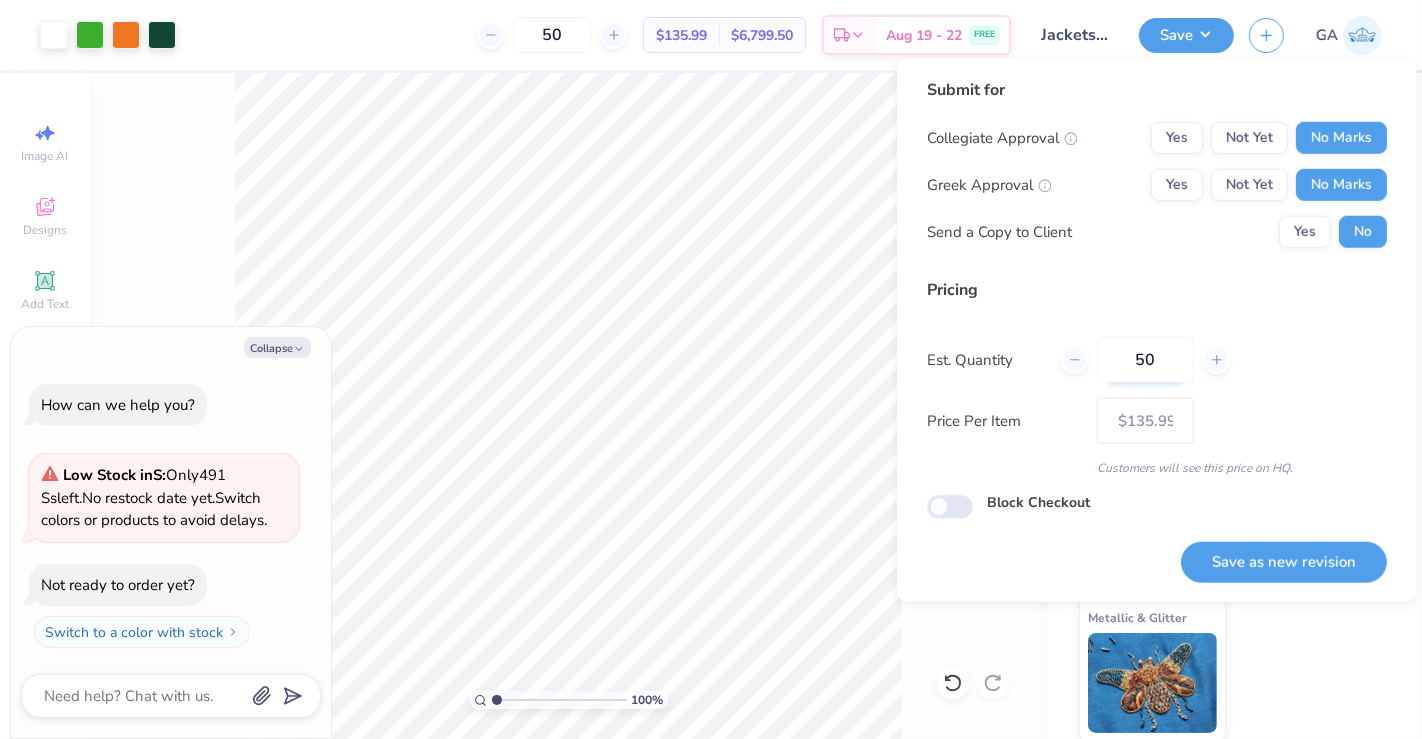 click on "50" at bounding box center (1145, 360) 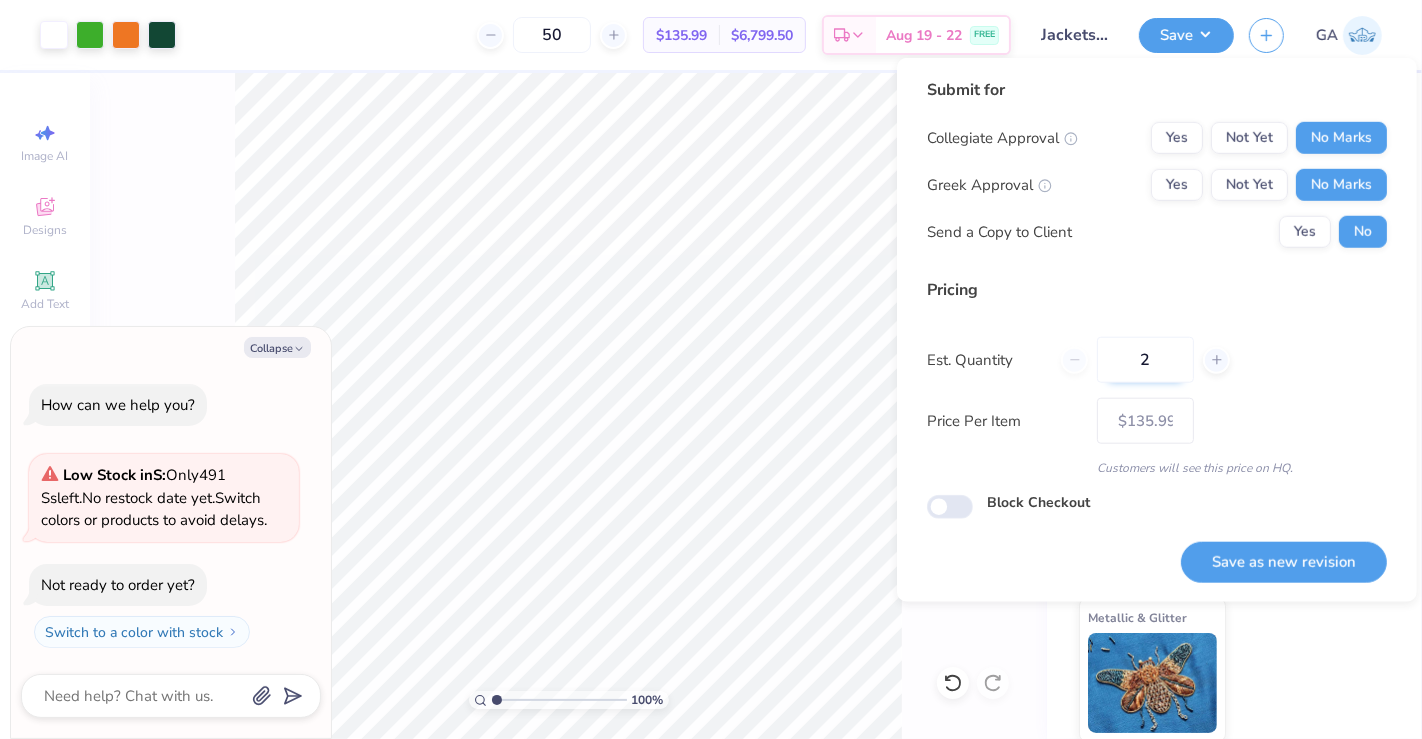 type on "25" 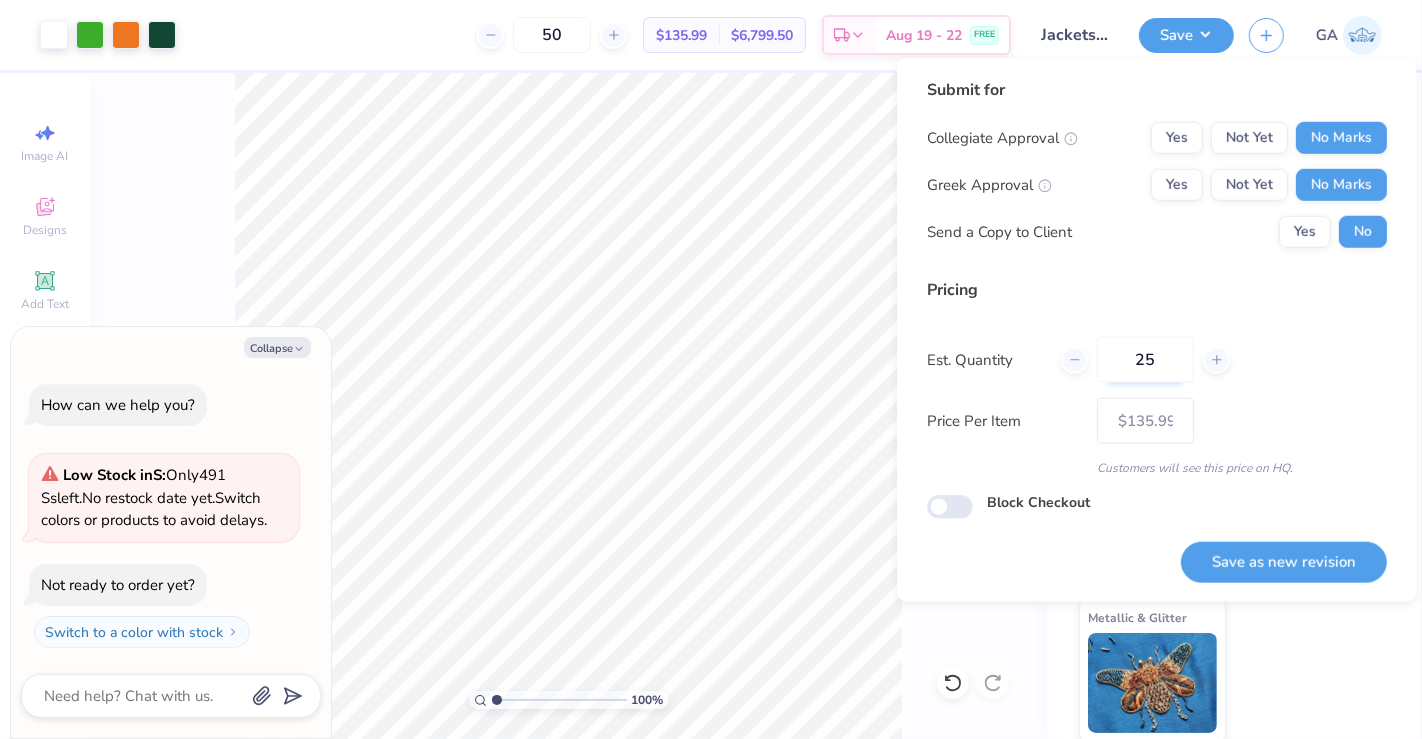 type on "25" 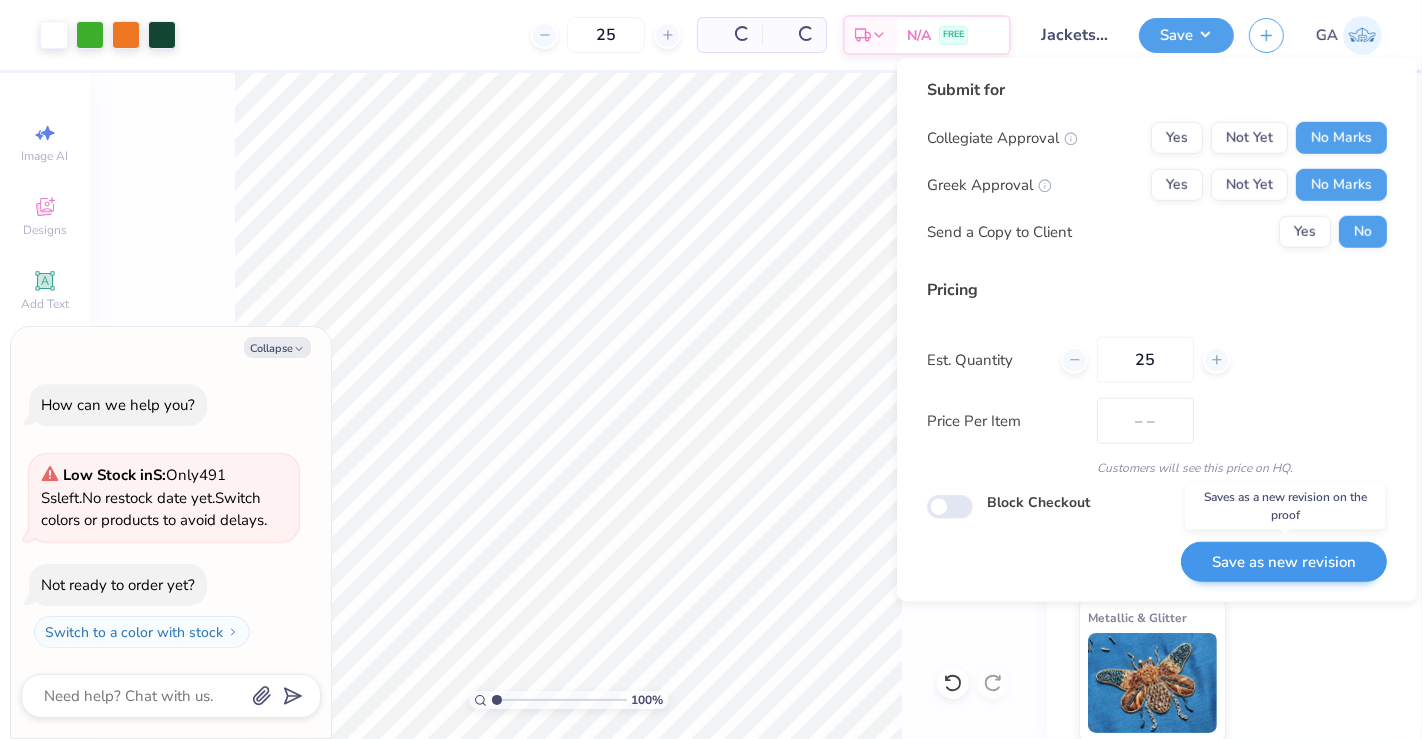 type on "$139.75" 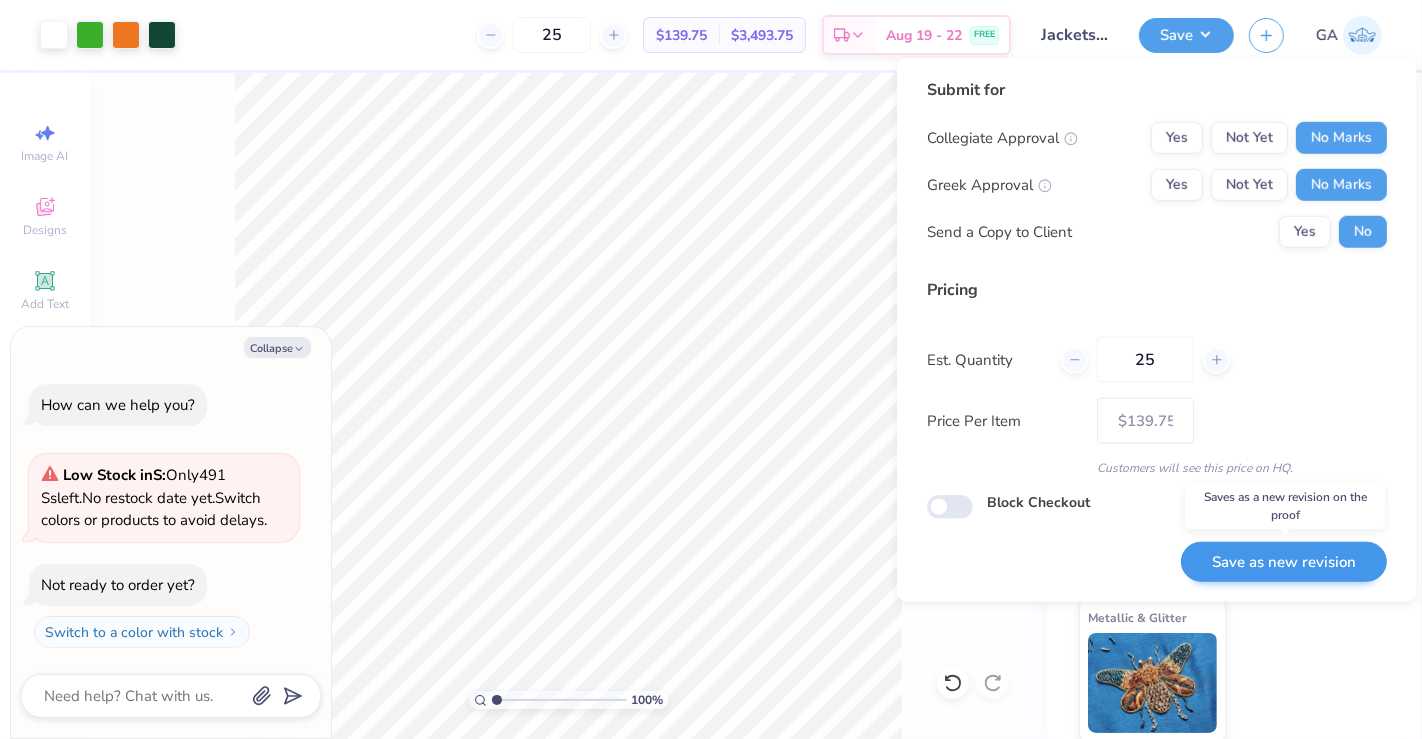 type on "25" 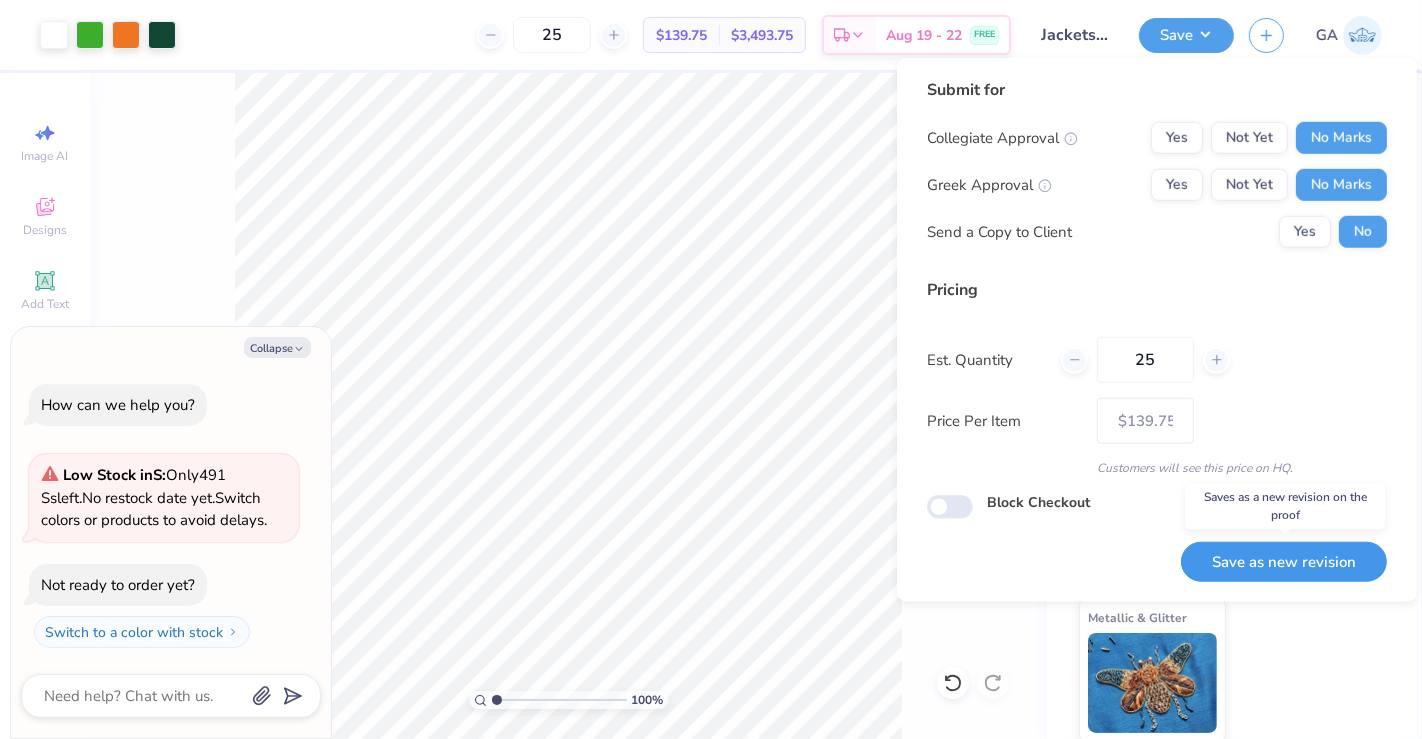 click on "Save as new revision" at bounding box center [1284, 562] 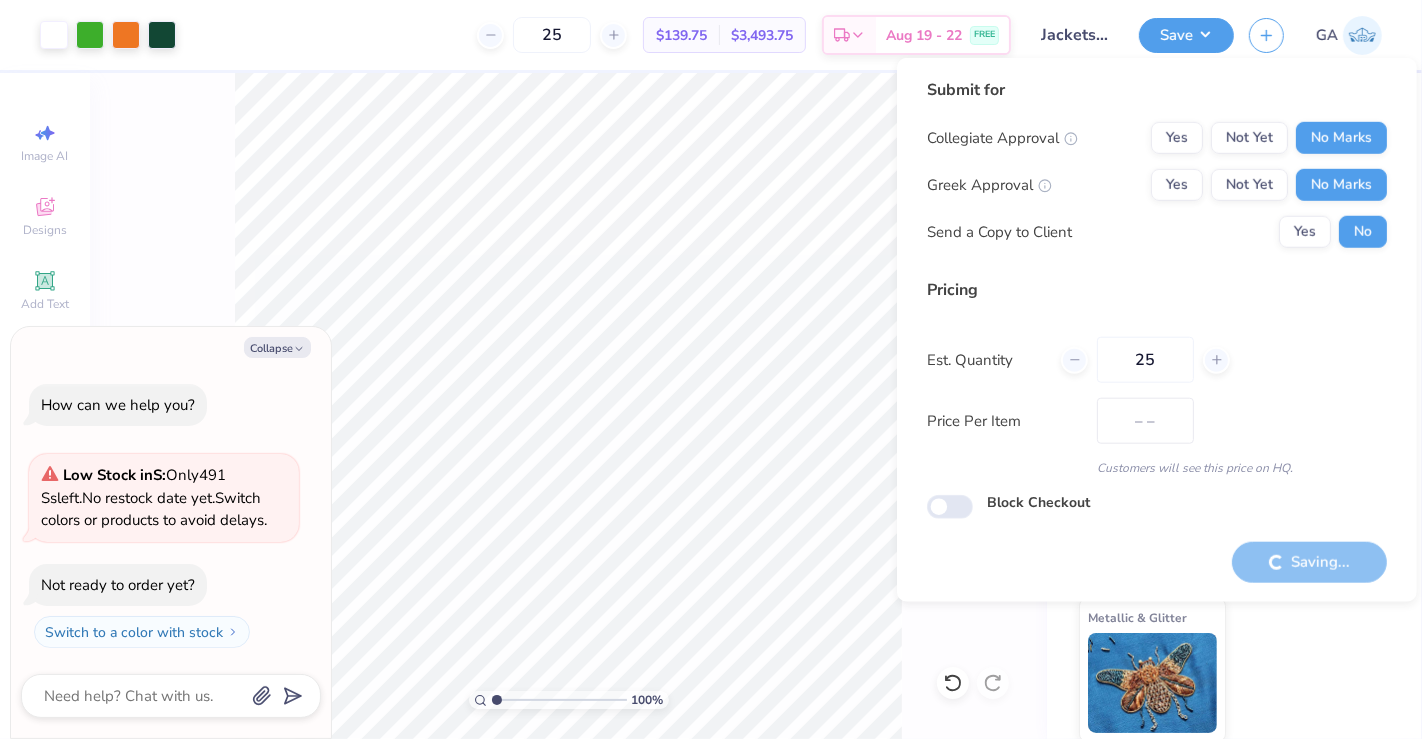 type on "$139.75" 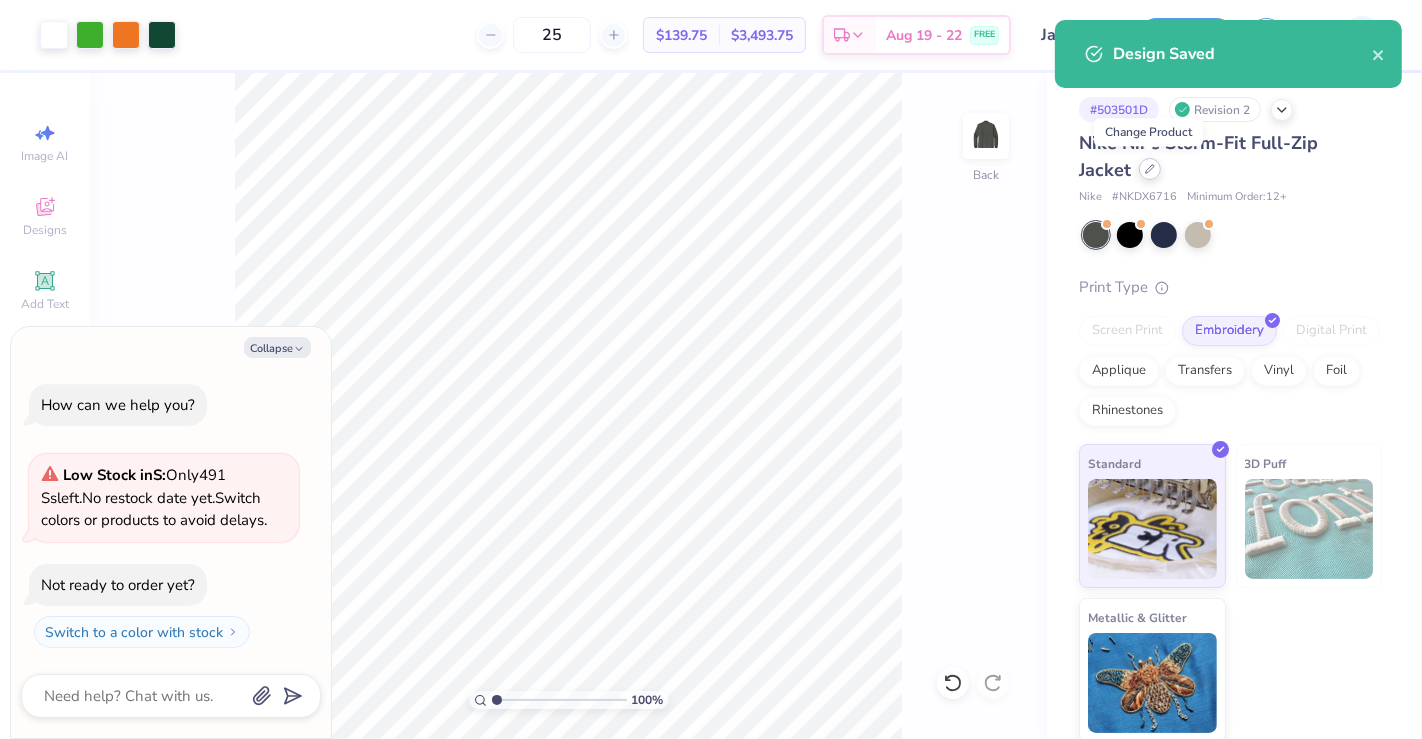 click at bounding box center (1150, 169) 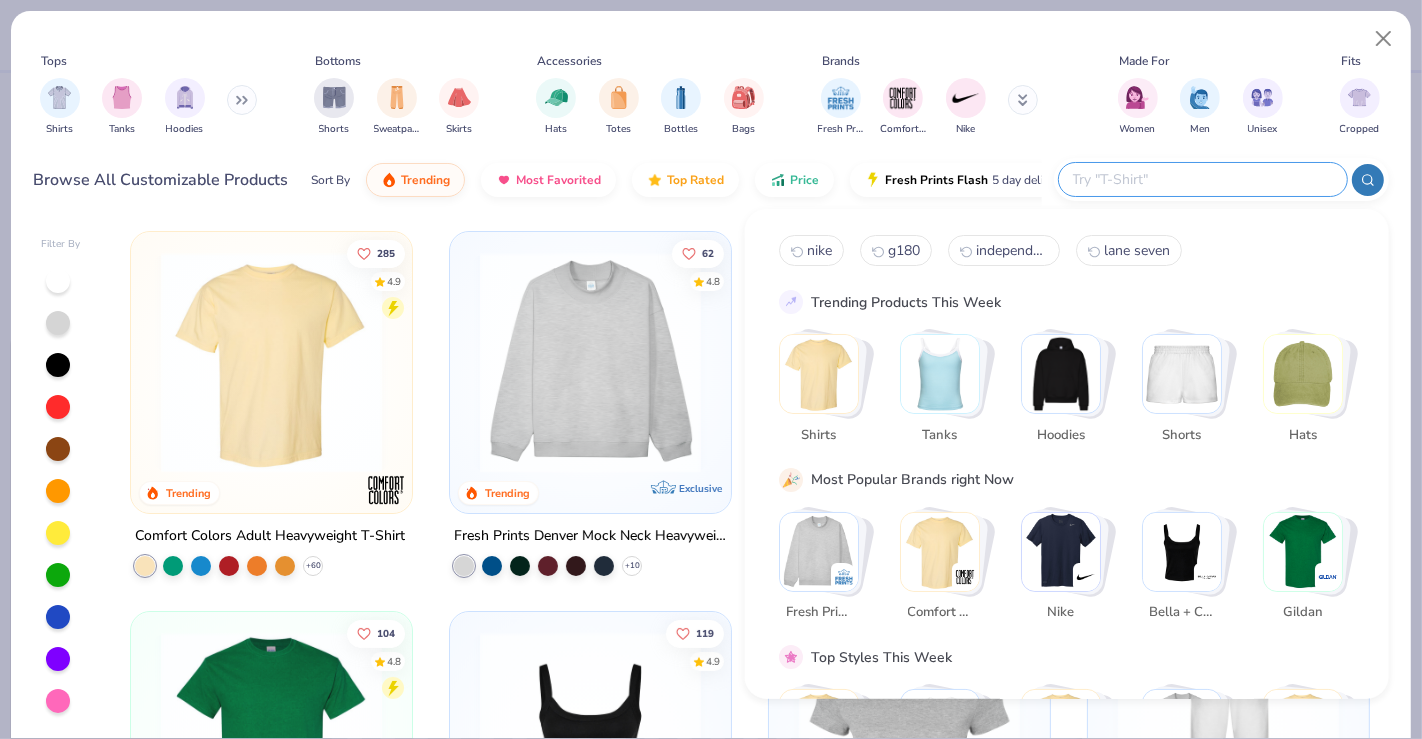 click at bounding box center (1202, 179) 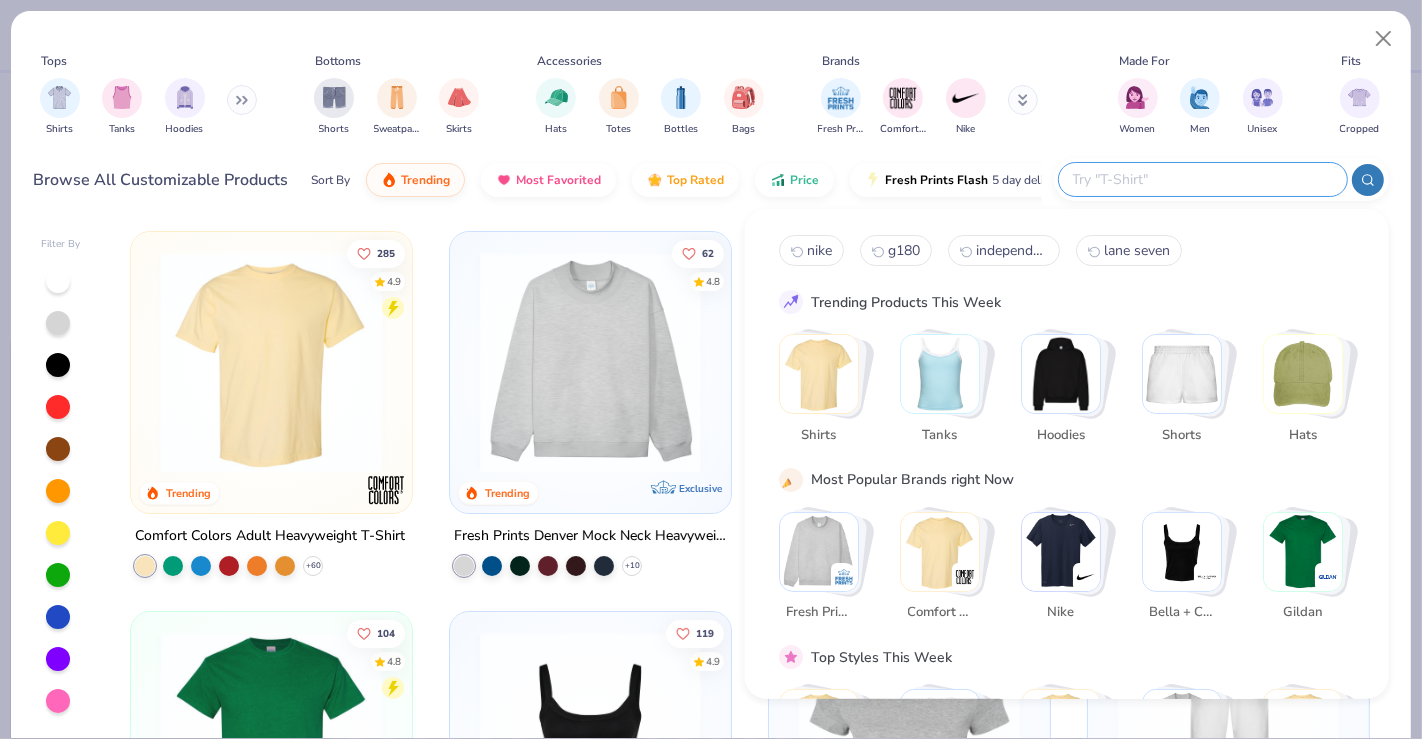 paste on "NKFQ4758" 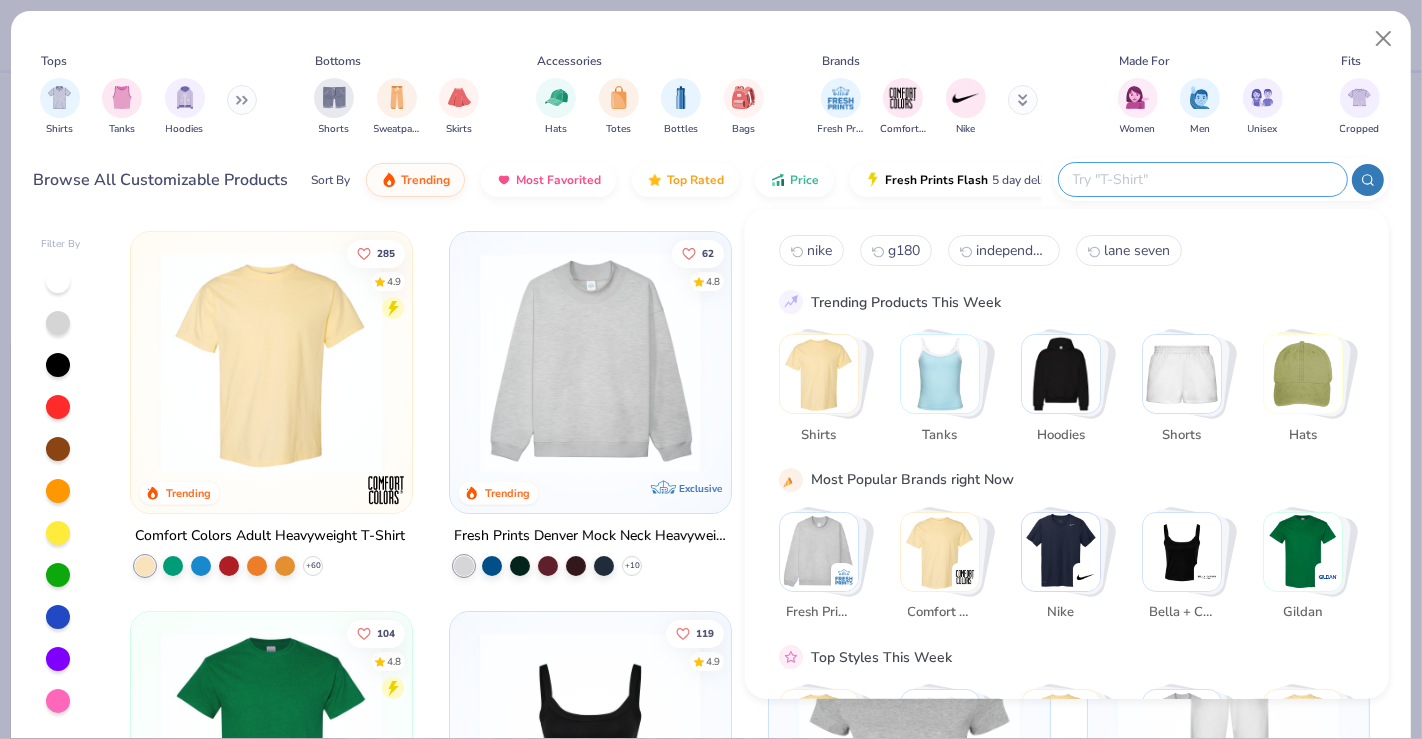 type on "NKFQ4758" 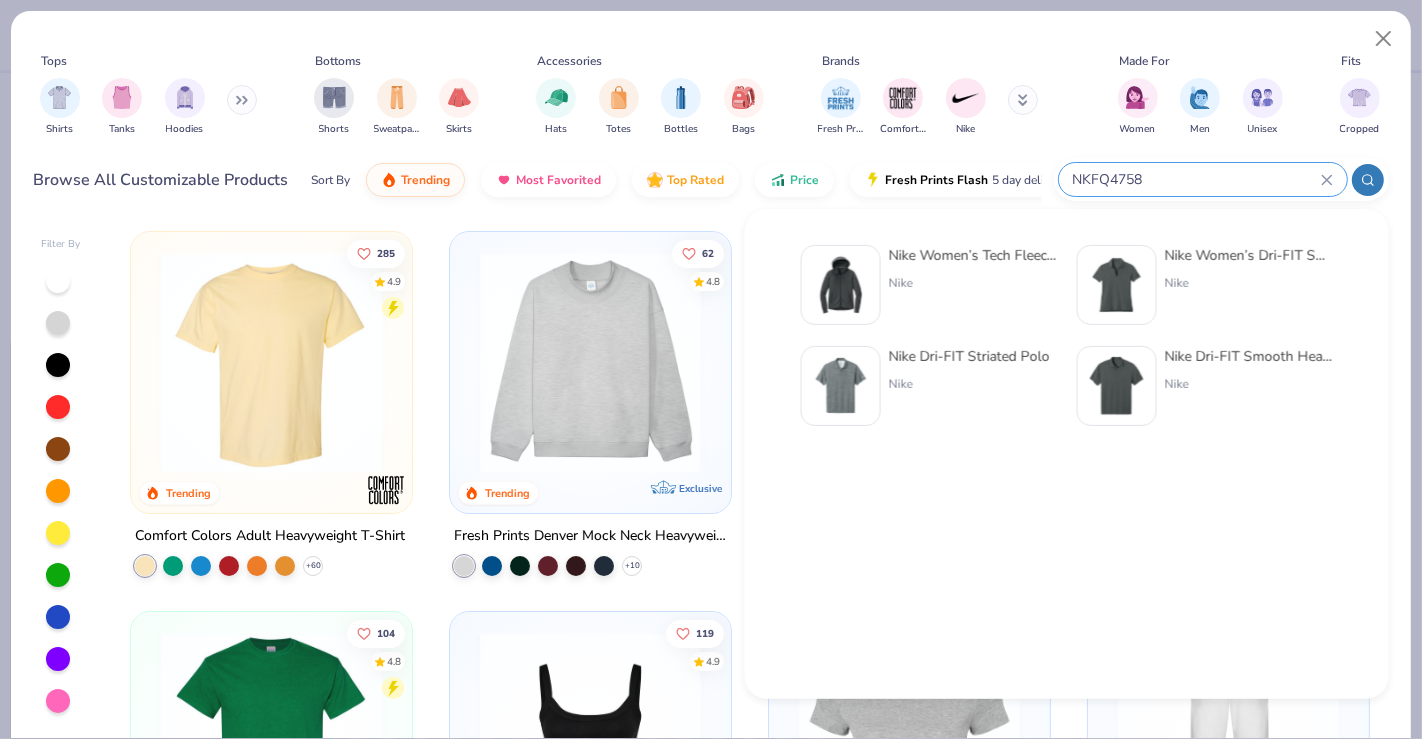 click 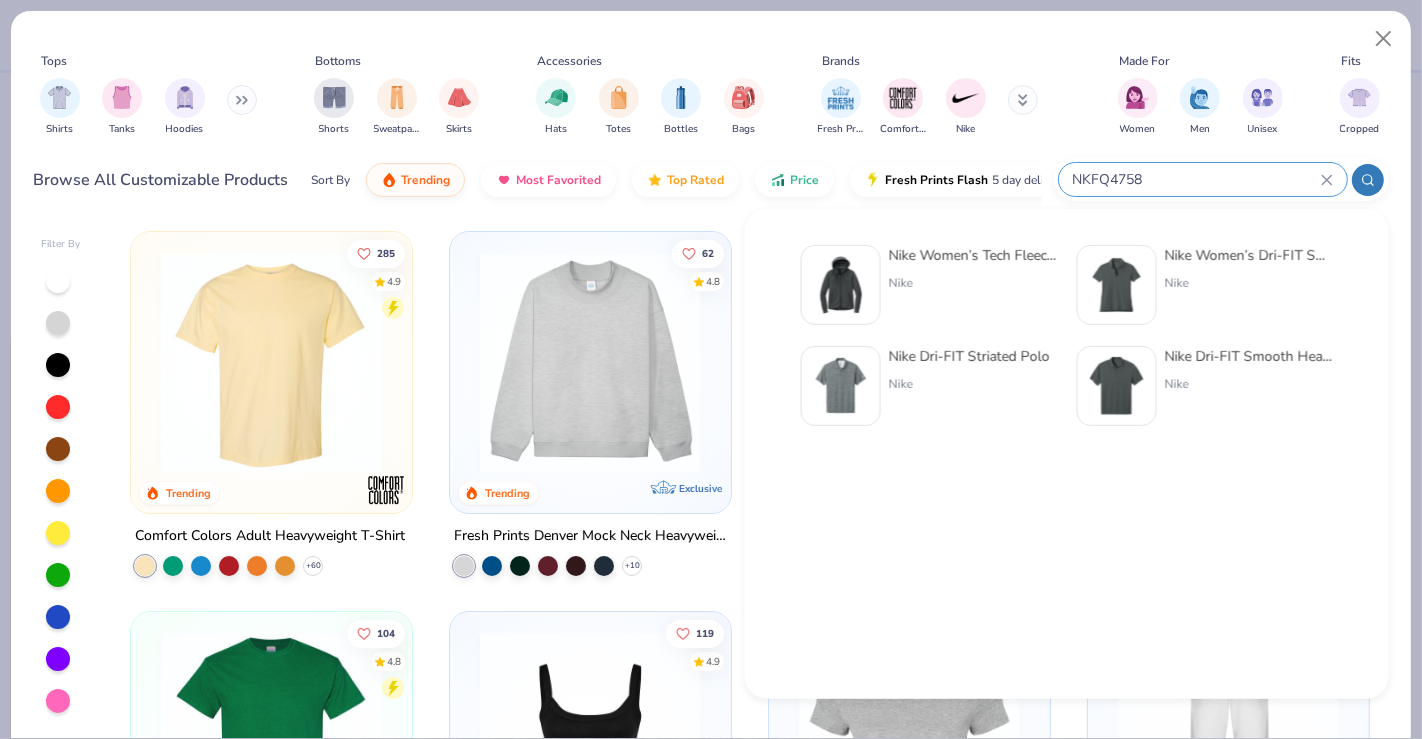 type 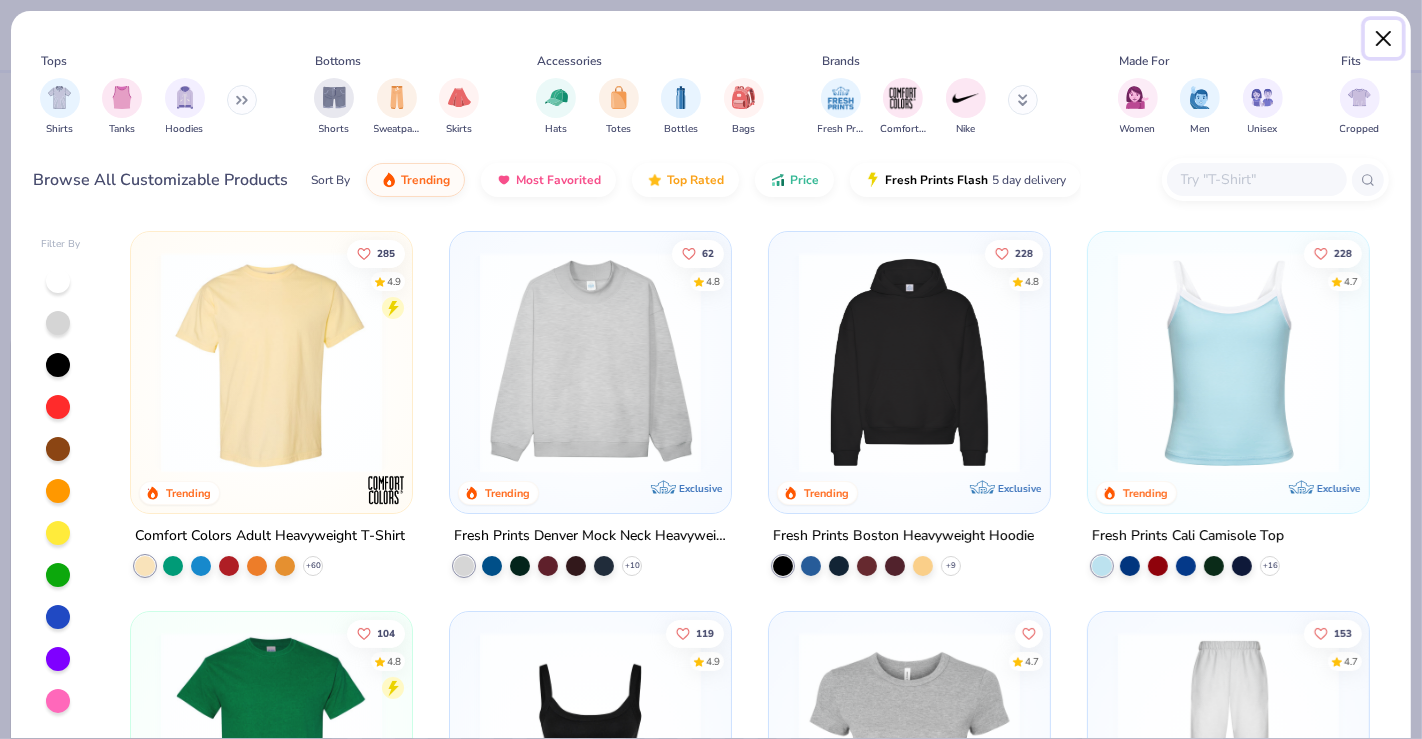 click at bounding box center (1384, 39) 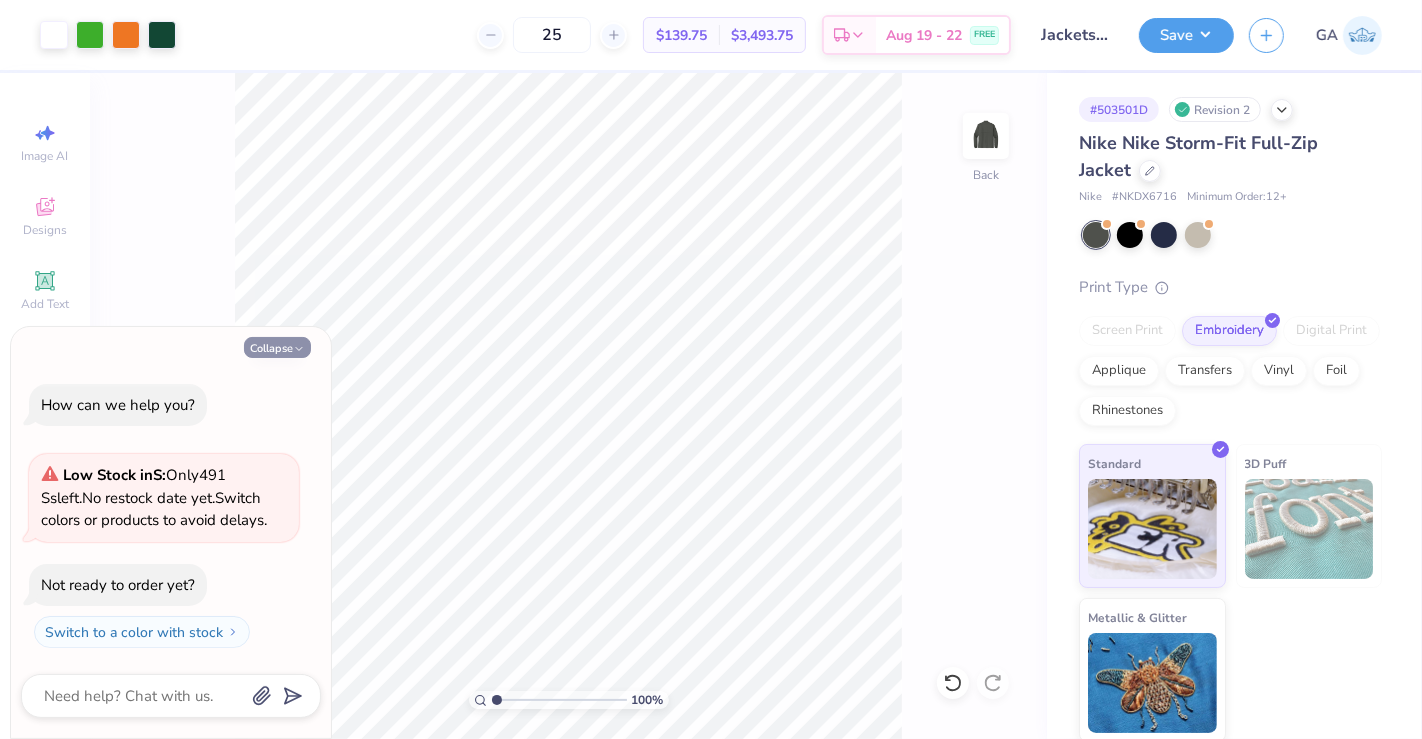 click on "Collapse" at bounding box center [277, 347] 